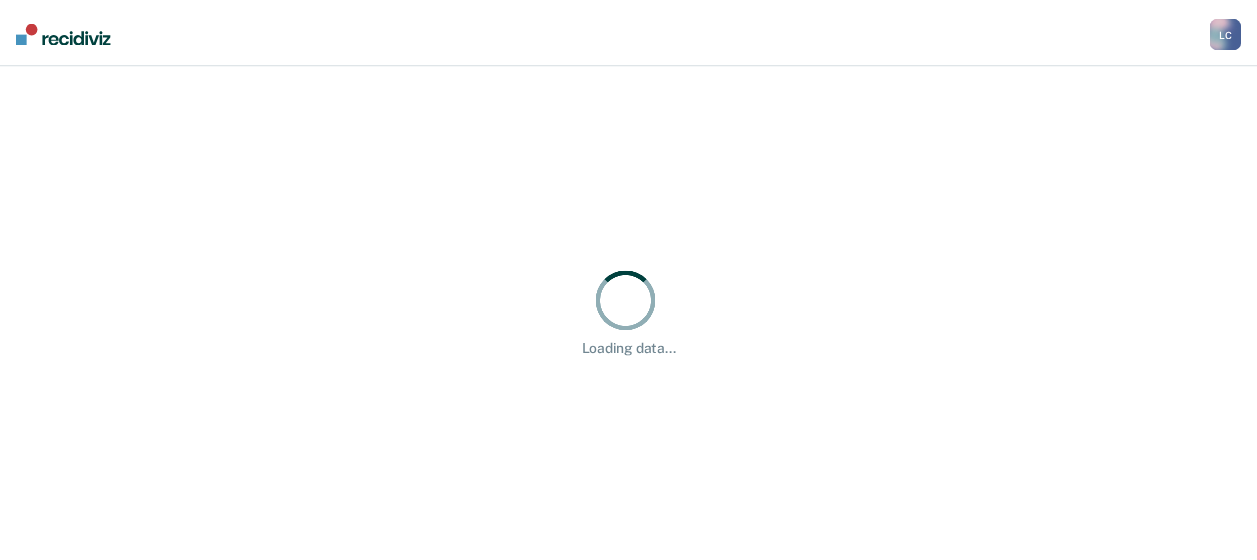 scroll, scrollTop: 0, scrollLeft: 0, axis: both 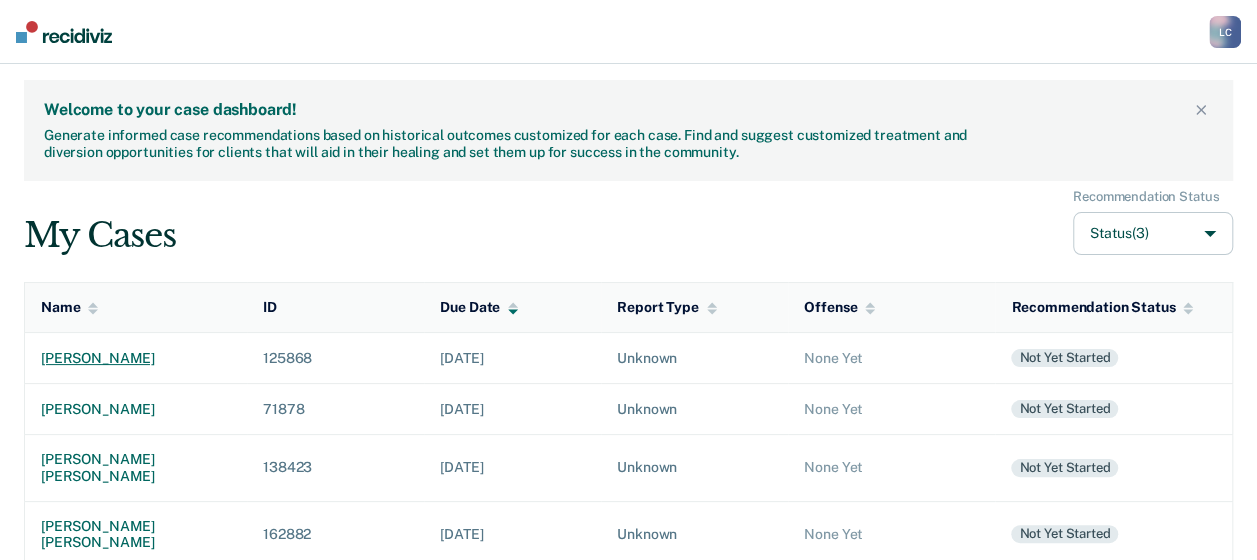 click on "[PERSON_NAME]" at bounding box center (136, 358) 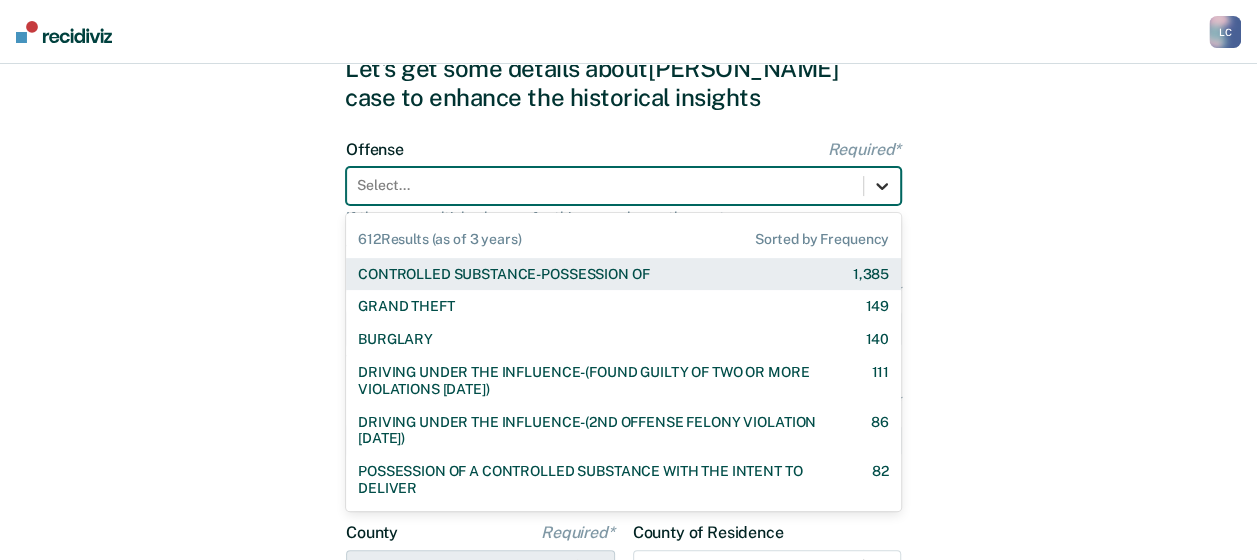 click on "612 results available. Use Up and Down to choose options, press Enter to select the currently focused option, press Escape to exit the menu, press Tab to select the option and exit the menu. Select... 612  Results (as of 3 years) Sorted by Frequency CONTROLLED SUBSTANCE-POSSESSION OF 1,385 GRAND THEFT 149 BURGLARY 140 DRIVING UNDER THE INFLUENCE-(FOUND GUILTY OF TWO OR MORE VIOLATIONS [DATE]) 111 DRIVING UNDER THE INFLUENCE-(2ND OFFENSE FELONY VIOLATION [DATE]) 86 POSSESSION OF A CONTROLLED SUBSTANCE WITH THE INTENT TO DELIVER 82 ASSAULT-AGGRAVATED 79 WEAPON-UNLAWFUL POSSESSION BY CONVICTED FELON 63 BATTERY-DOMESTIC VIOLENCE WITH TRAUMATIC INJURY 59 DRIVING UNDER THE INFLUENCE I18-8004 {M} 57 ELUDING A POLICE OFFICER IN A MOTOR VEHICLE 54 DRIVING UNDER THE INFLUENCE-(THIRD OR SUBSEQUENT OFFENSE) 35 FORGERY 31 PROPERTY-MALICIOUS INJURY TO PROPERTY 30 ASSAULT-DOMESTIC VIOLENCE I18-918(3)(A) {M} 28 CHILDREN-INJURY TO CHILD [DEMOGRAPHIC_DATA] 25 24 23 DOMESTIC BATTERY OR ASSAULT -IN THE PRESENCE OF A CHILD [DEMOGRAPHIC_DATA] 9" at bounding box center [623, 186] 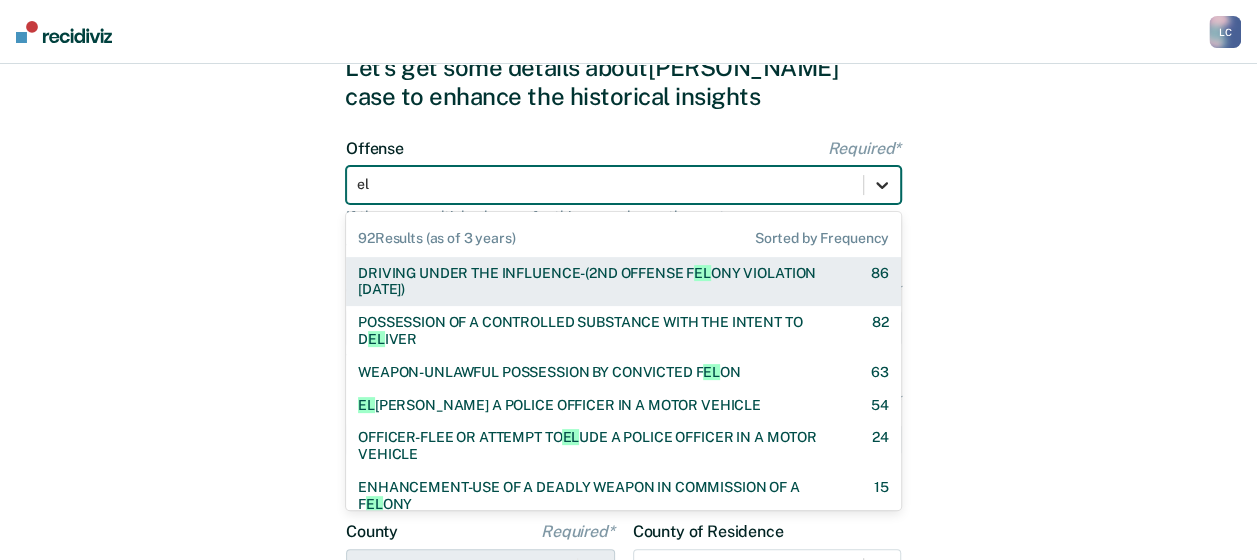 type on "elu" 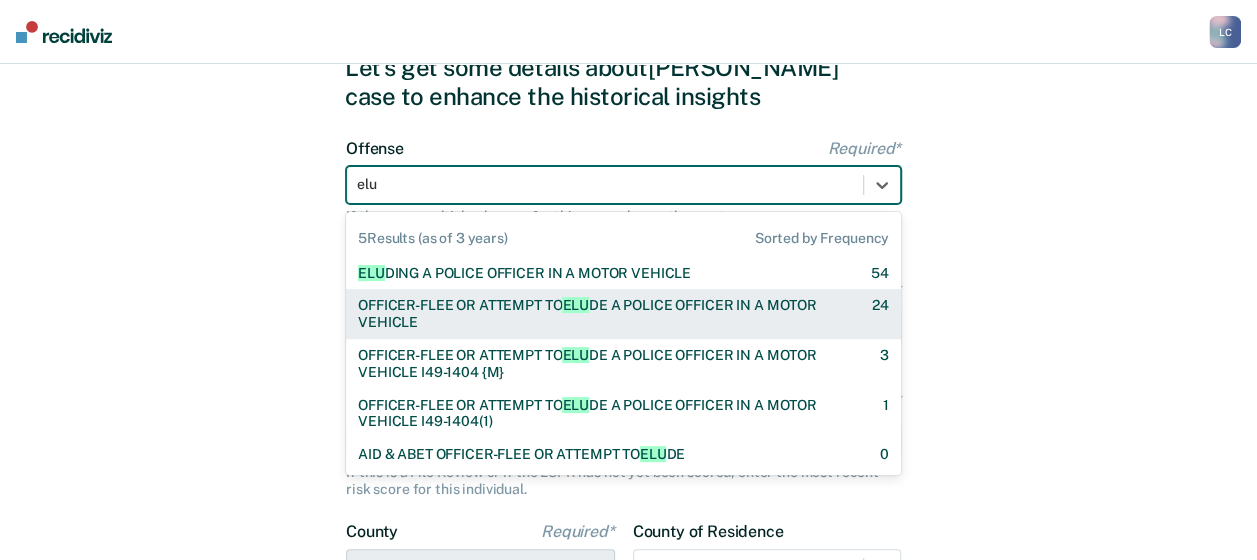 click on "OFFICER-FLEE OR ATTEMPT TO  ELU DE A POLICE OFFICER IN A MOTOR VEHICLE" at bounding box center [597, 314] 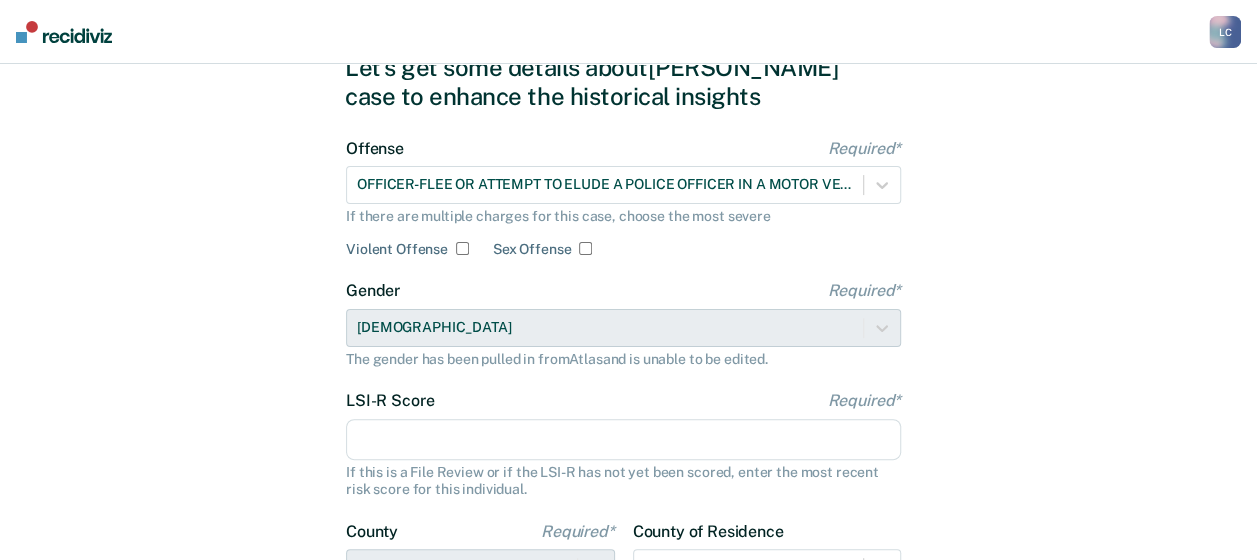 click on "LSI-R Score  Required*" at bounding box center [623, 440] 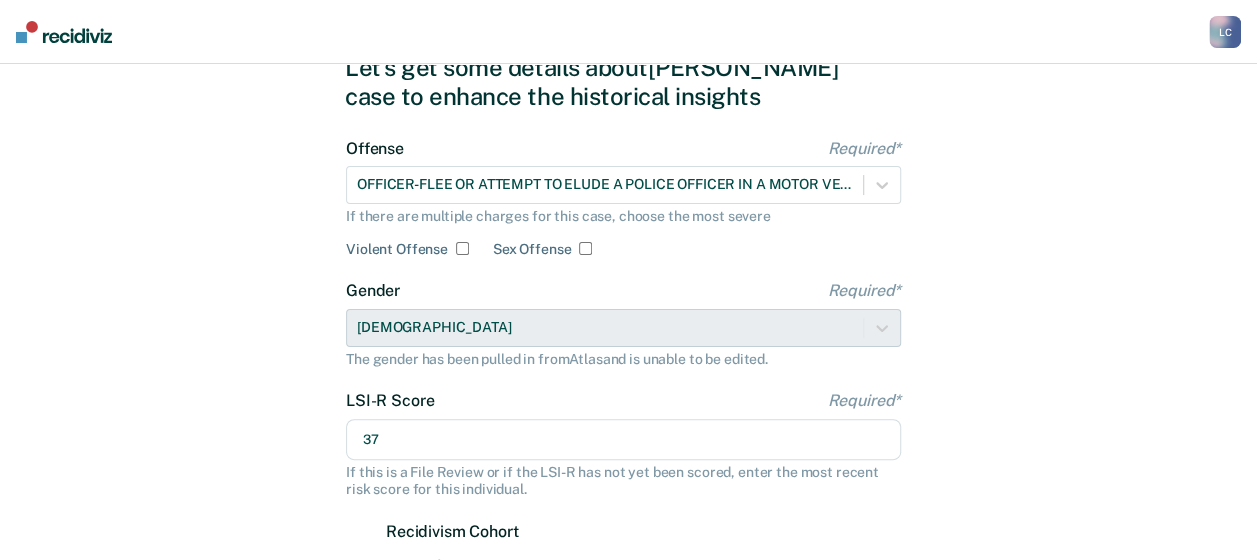 type on "37" 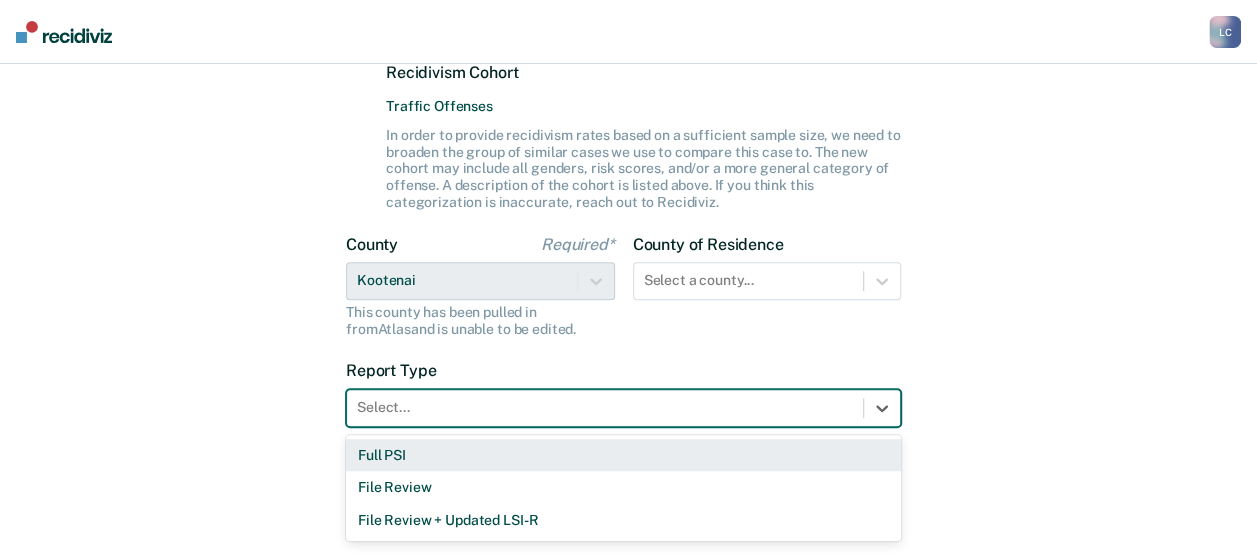 click on "Select..." at bounding box center [605, 407] 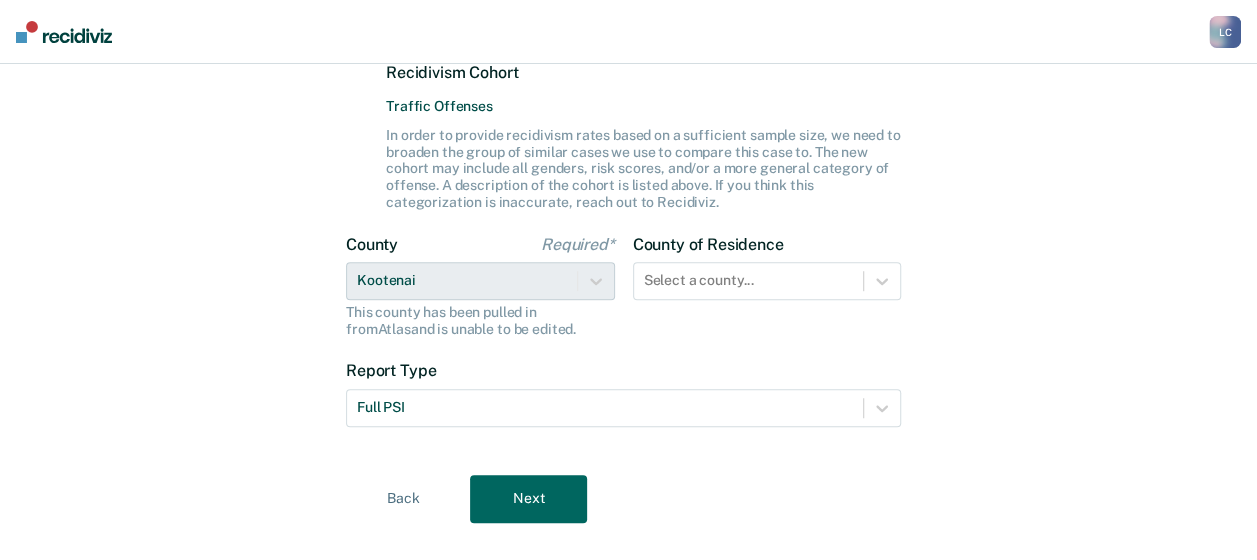 click on "Next" at bounding box center (528, 499) 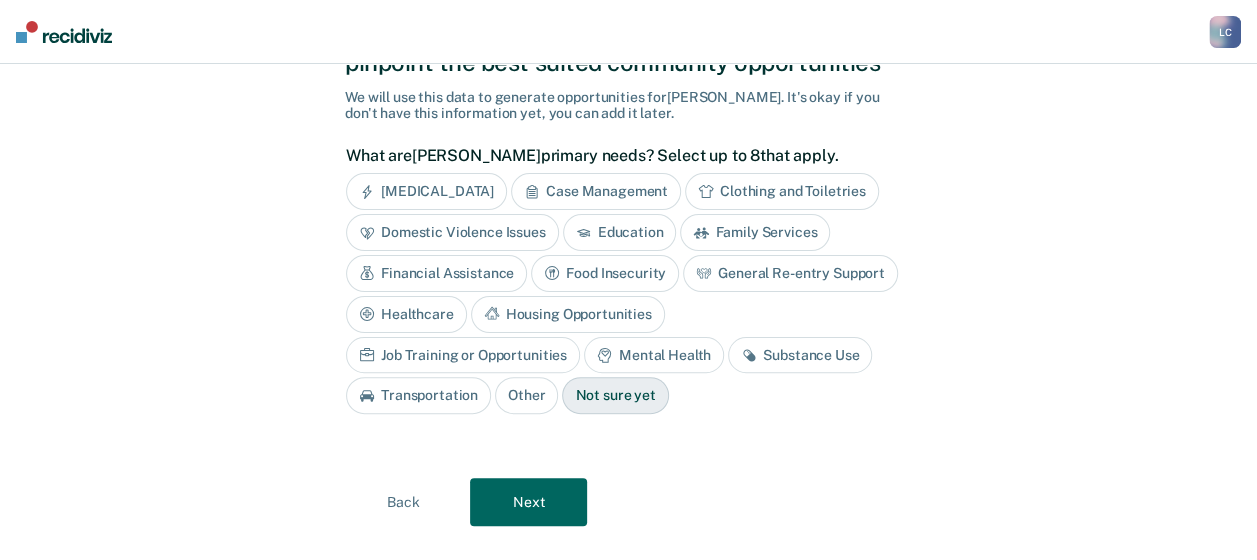 click on "Domestic Violence Issues" at bounding box center (452, 232) 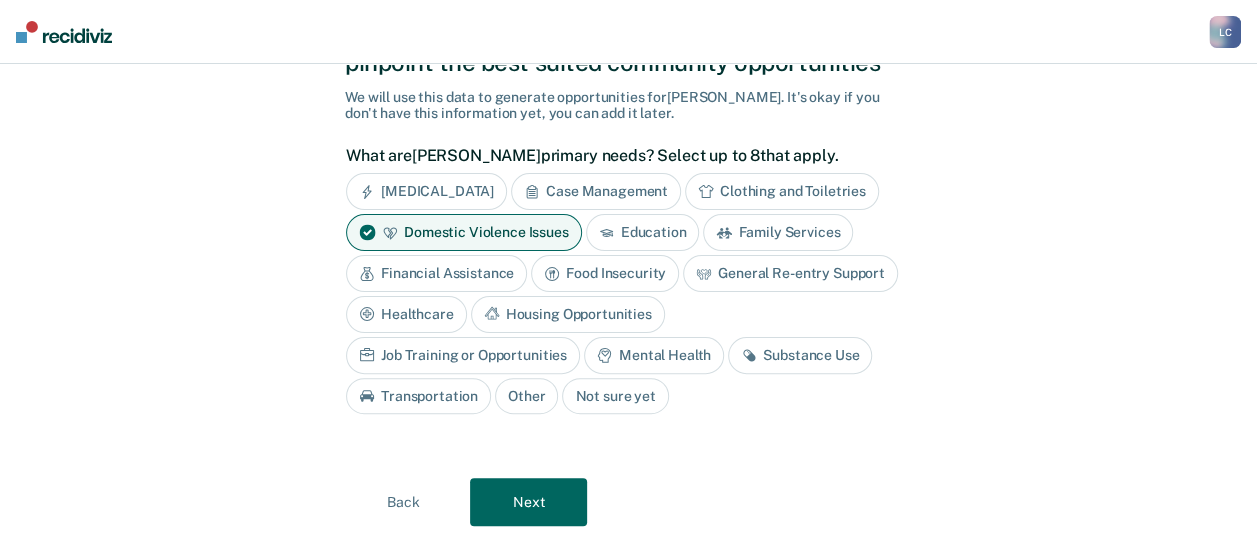 click on "Housing Opportunities" at bounding box center [568, 314] 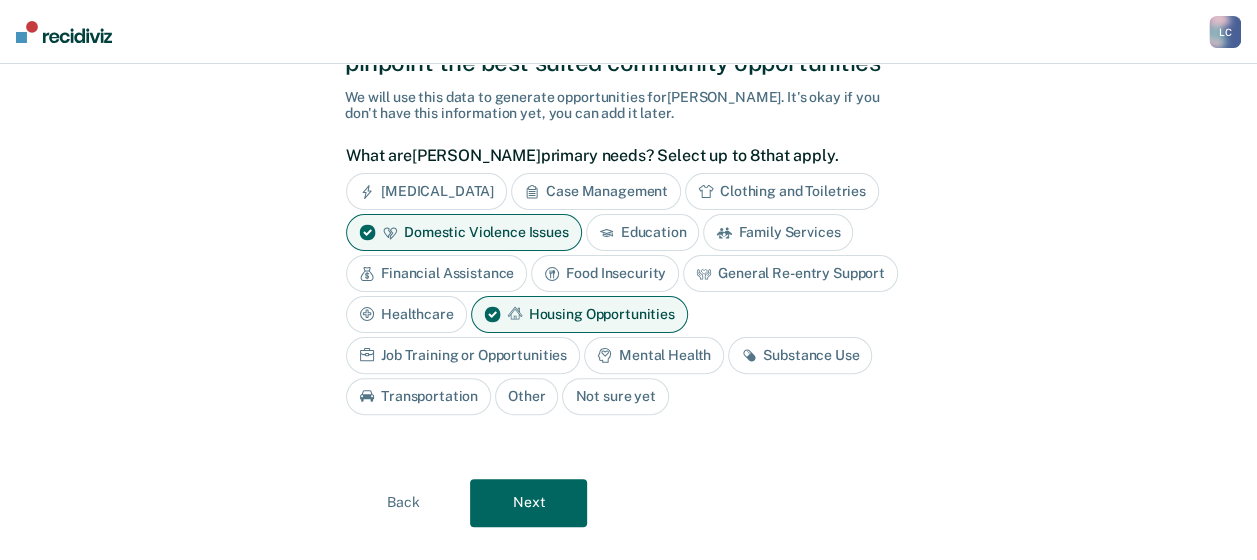 click on "Job Training or Opportunities" at bounding box center (463, 355) 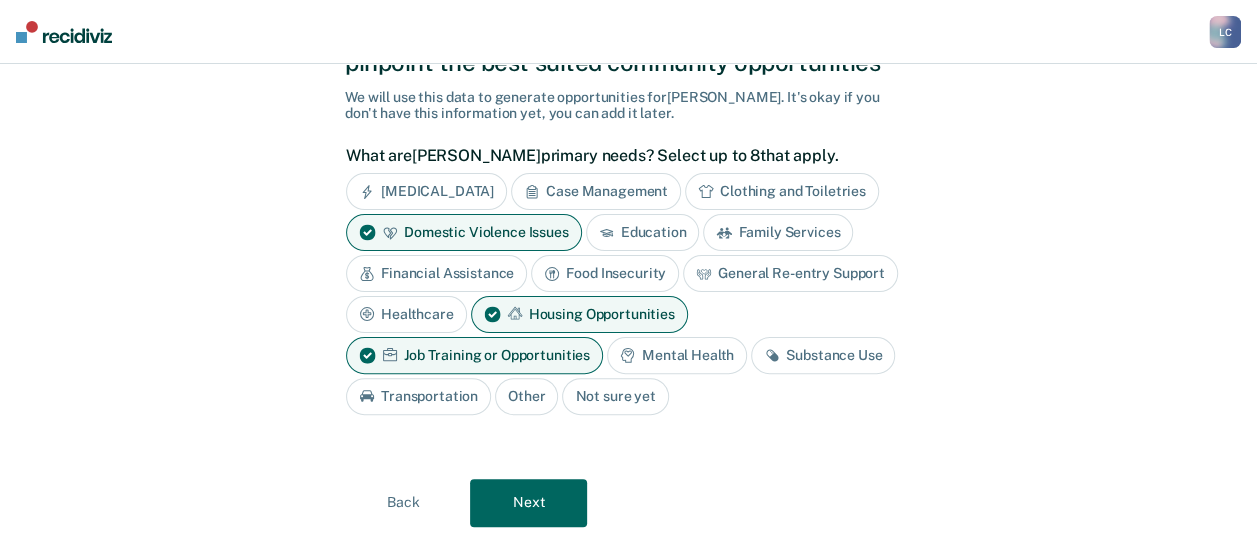 click on "Mental Health" at bounding box center (677, 355) 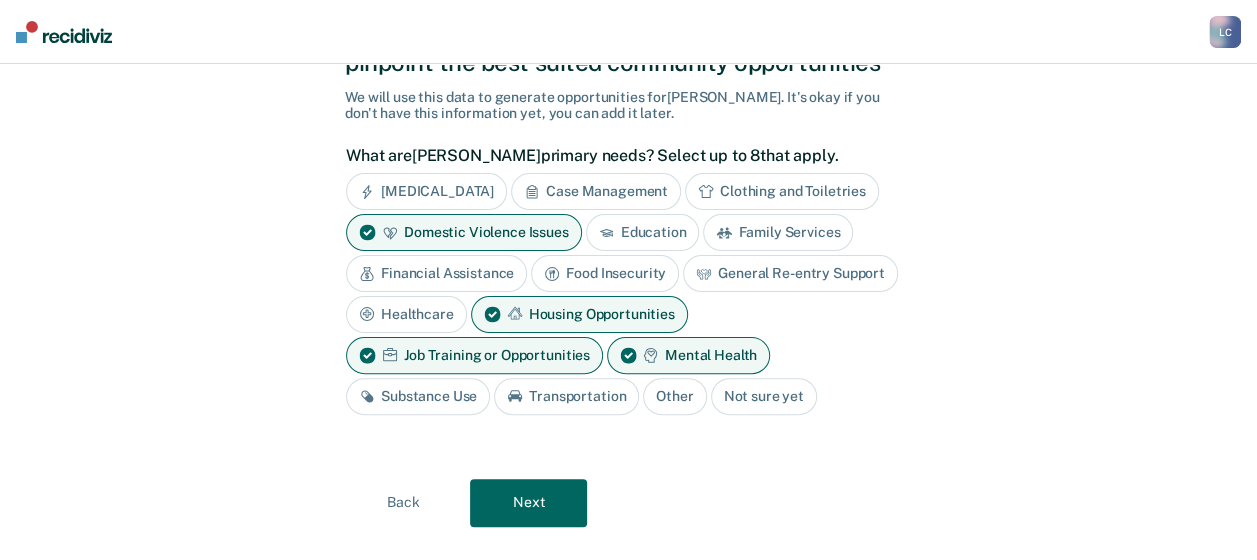 click on "Substance Use" at bounding box center (418, 396) 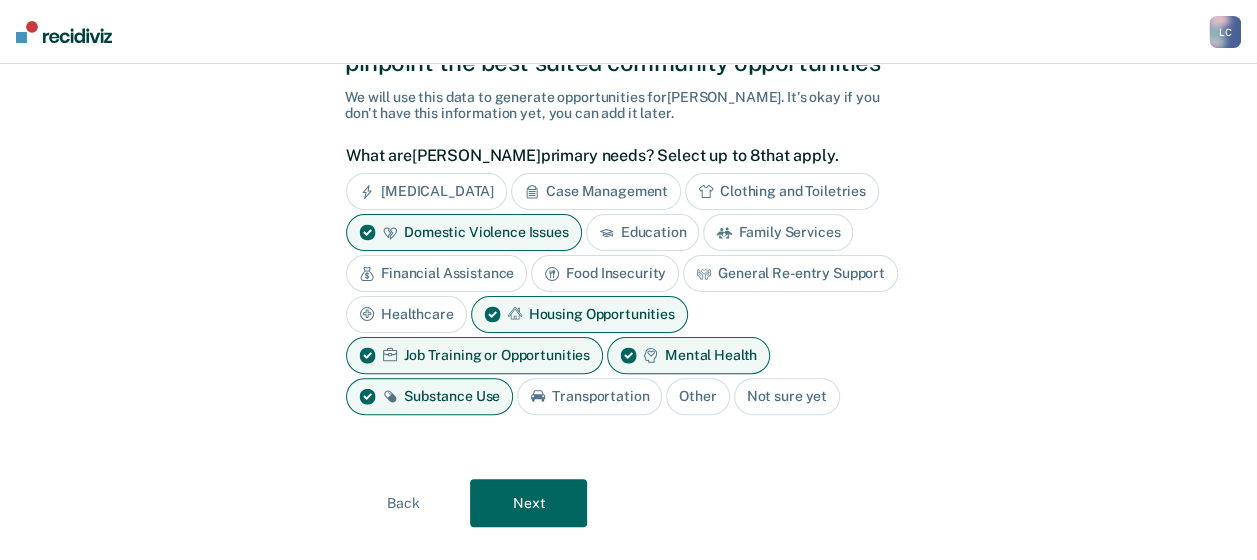 click on "Next" at bounding box center (528, 503) 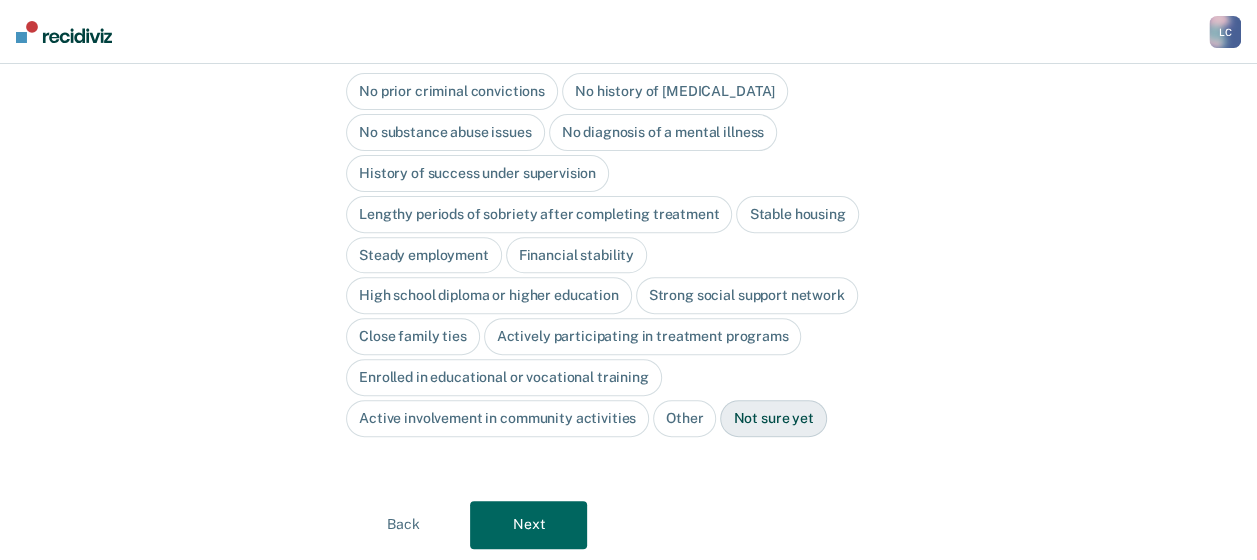 click on "Next" at bounding box center [528, 525] 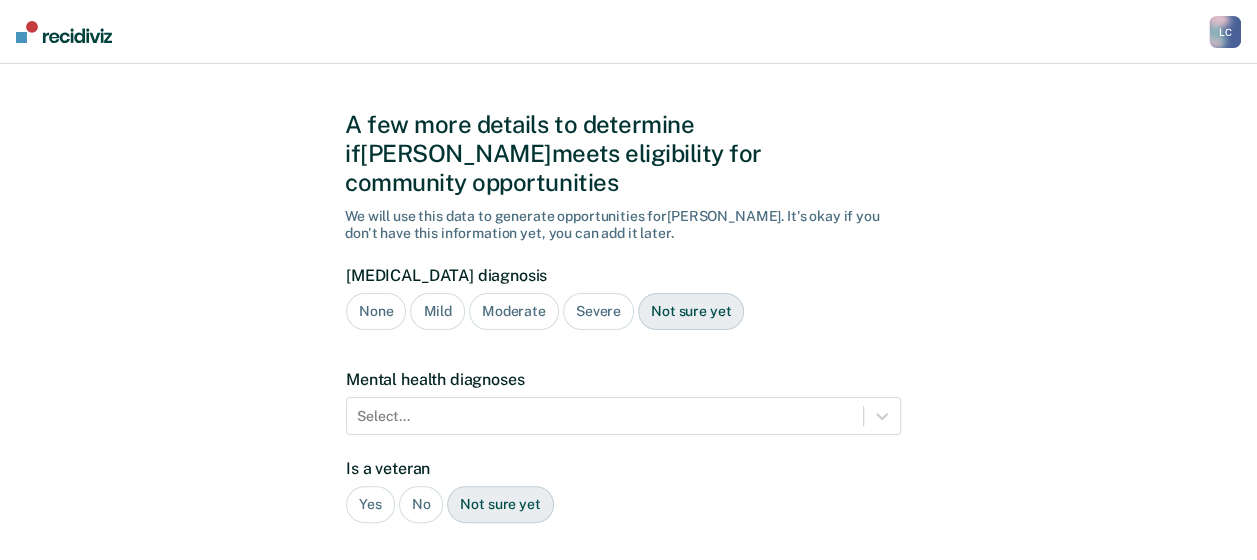 scroll, scrollTop: 16, scrollLeft: 0, axis: vertical 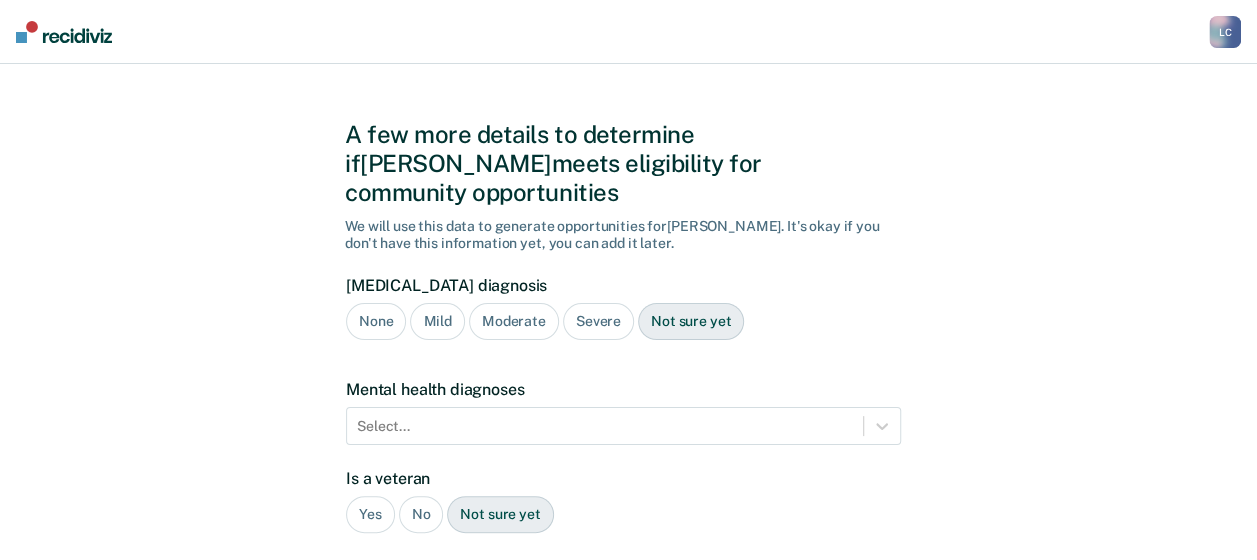 click on "[PERSON_NAME] Profile Go to PSI Case Dashboard Log Out" at bounding box center (628, 32) 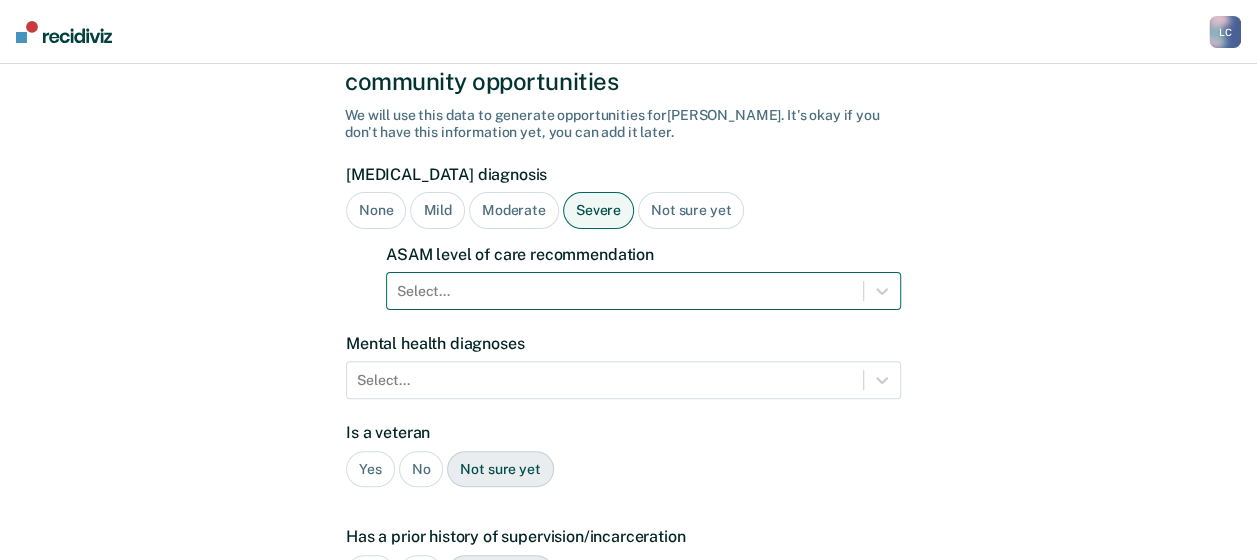click on "Select..." at bounding box center [643, 291] 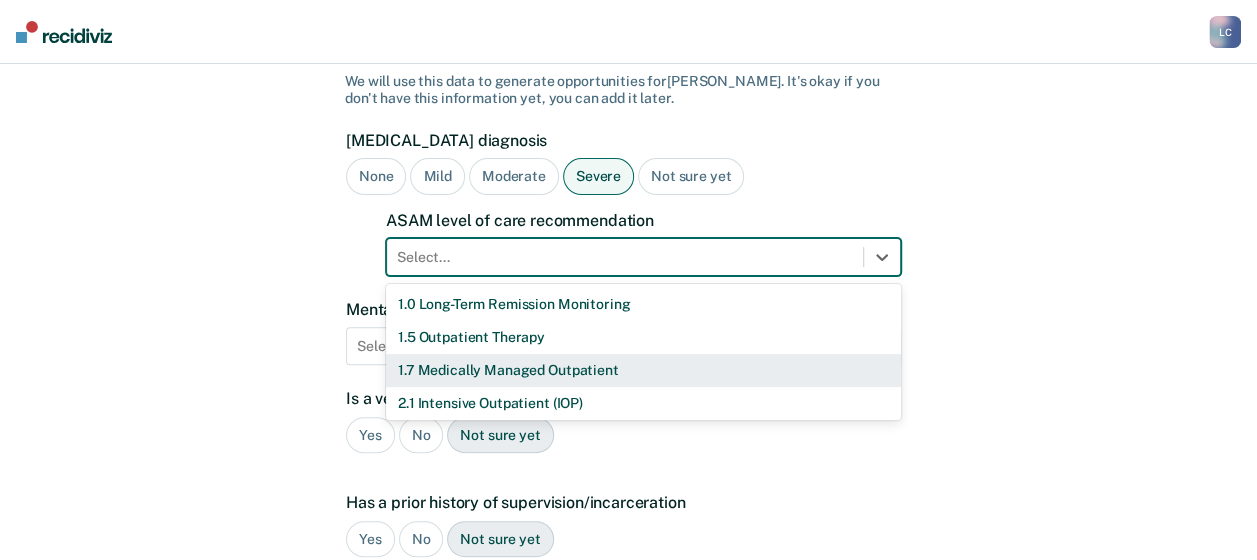 scroll, scrollTop: 164, scrollLeft: 0, axis: vertical 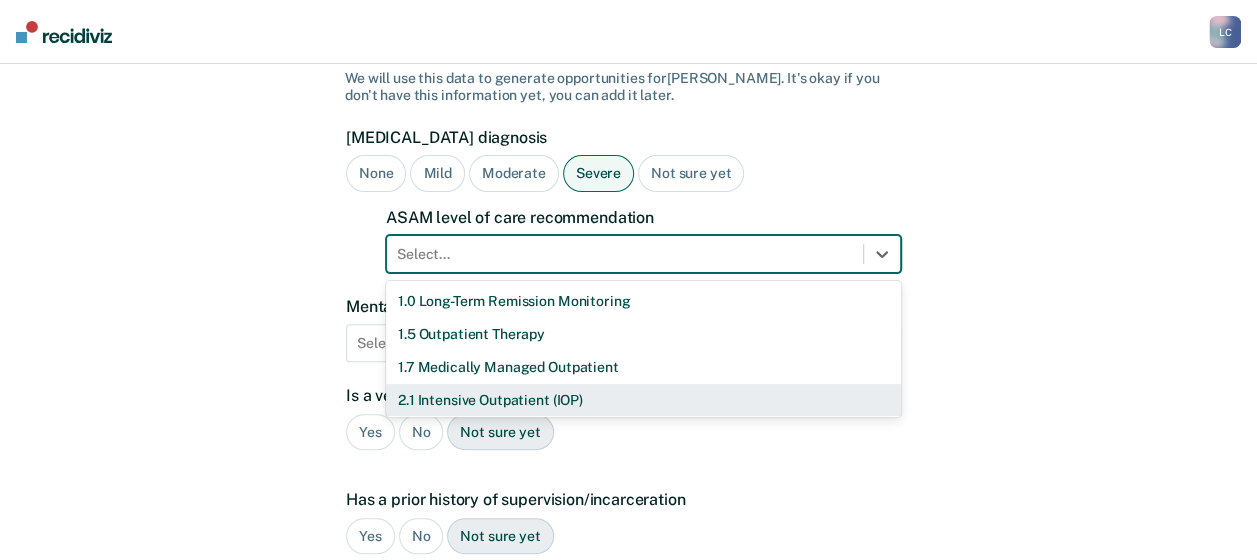 click on "2.1 Intensive Outpatient (IOP)" at bounding box center [643, 400] 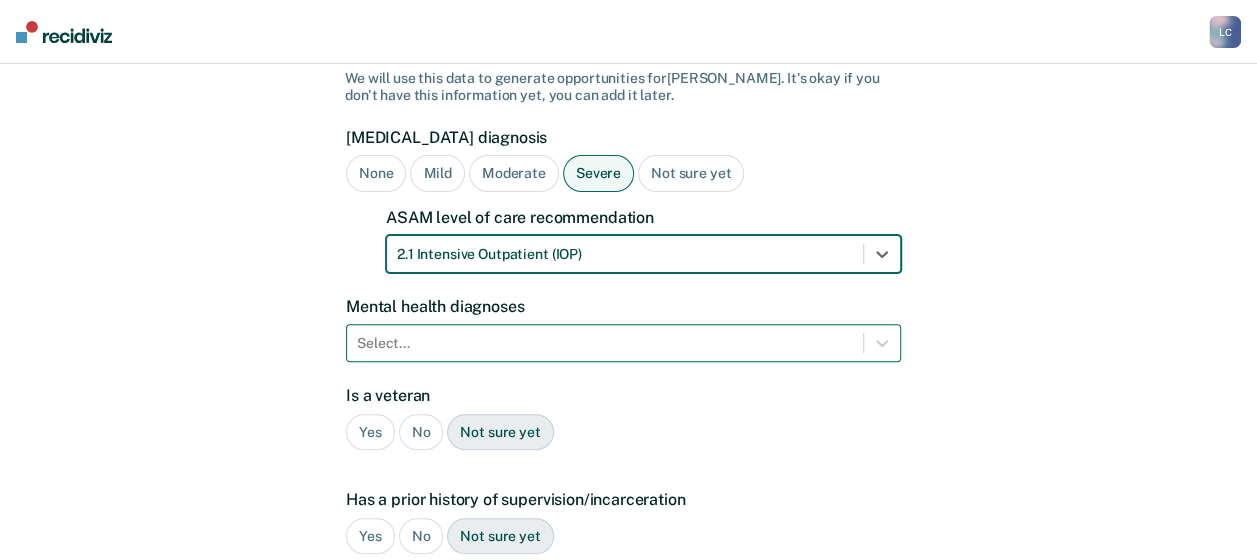 scroll, scrollTop: 252, scrollLeft: 0, axis: vertical 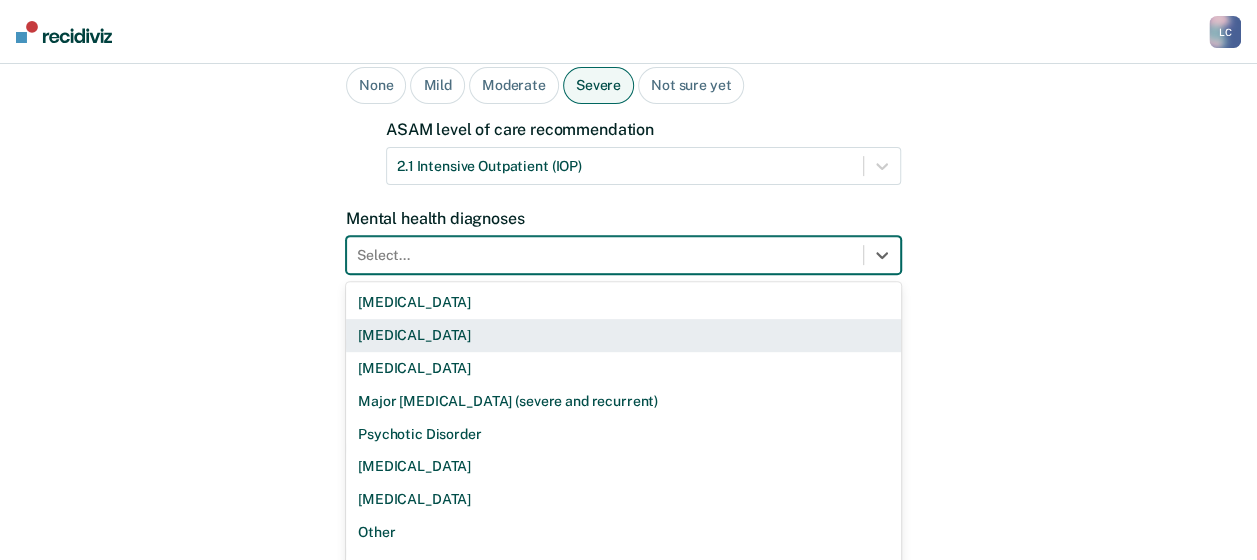 click on "9 results available. Use Up and Down to choose options, press Enter to select the currently focused option, press Escape to exit the menu, press Tab to select the option and exit the menu. Select... [MEDICAL_DATA] [MEDICAL_DATA] [MEDICAL_DATA] Major [MEDICAL_DATA] (severe and recurrent) Psychotic Disorder [MEDICAL_DATA] [MEDICAL_DATA] Other None" at bounding box center [623, 255] 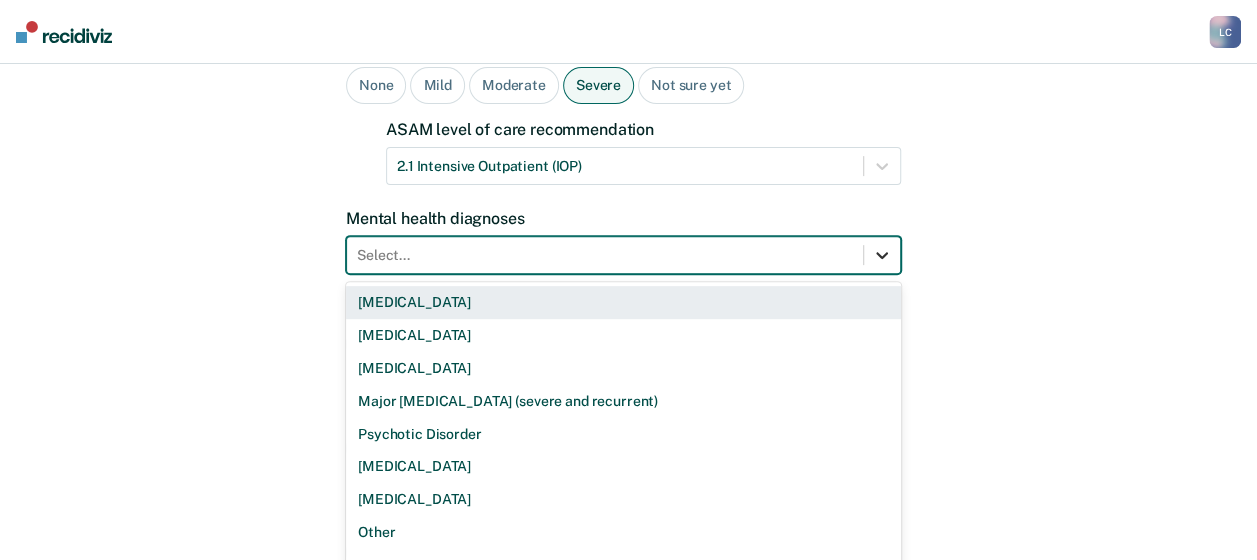 click 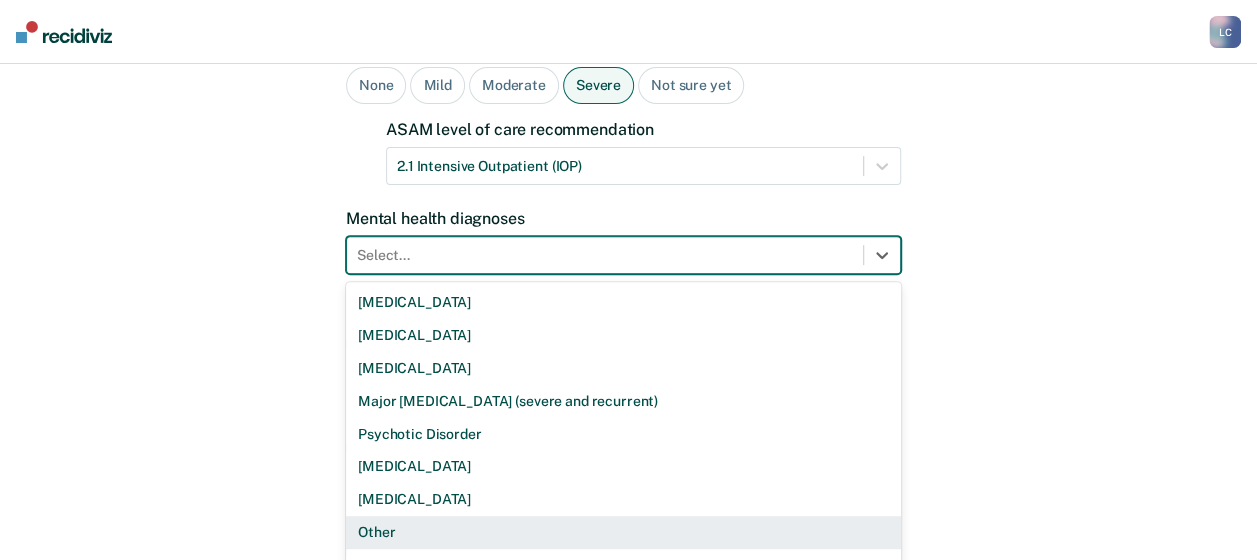 click on "Other" at bounding box center [623, 532] 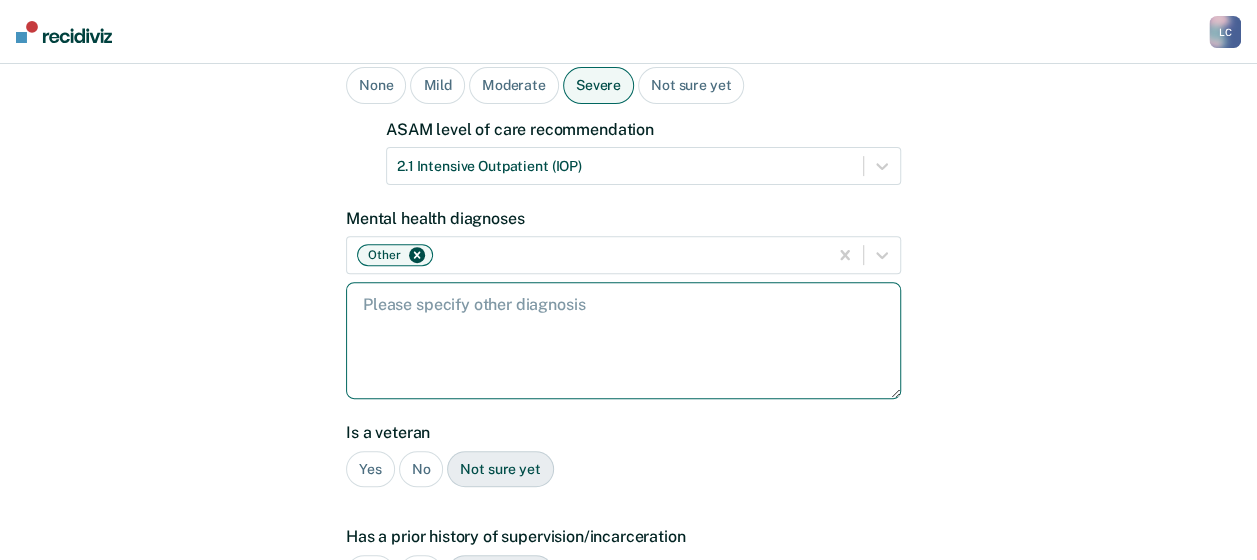 click at bounding box center [623, 340] 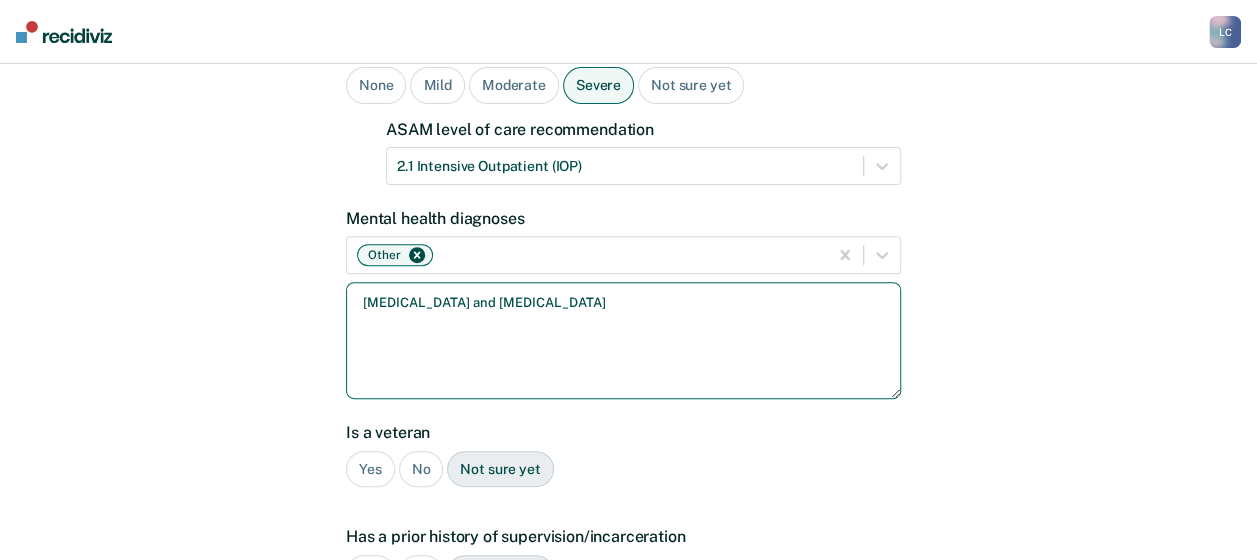 type on "[MEDICAL_DATA] and [MEDICAL_DATA]" 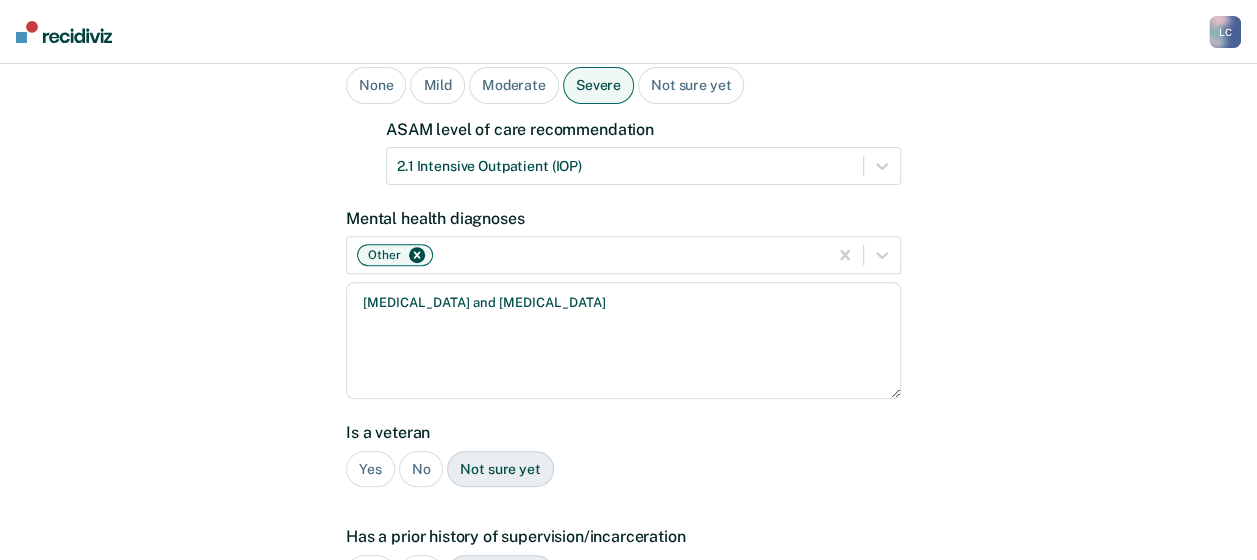 click on "No" at bounding box center [421, 469] 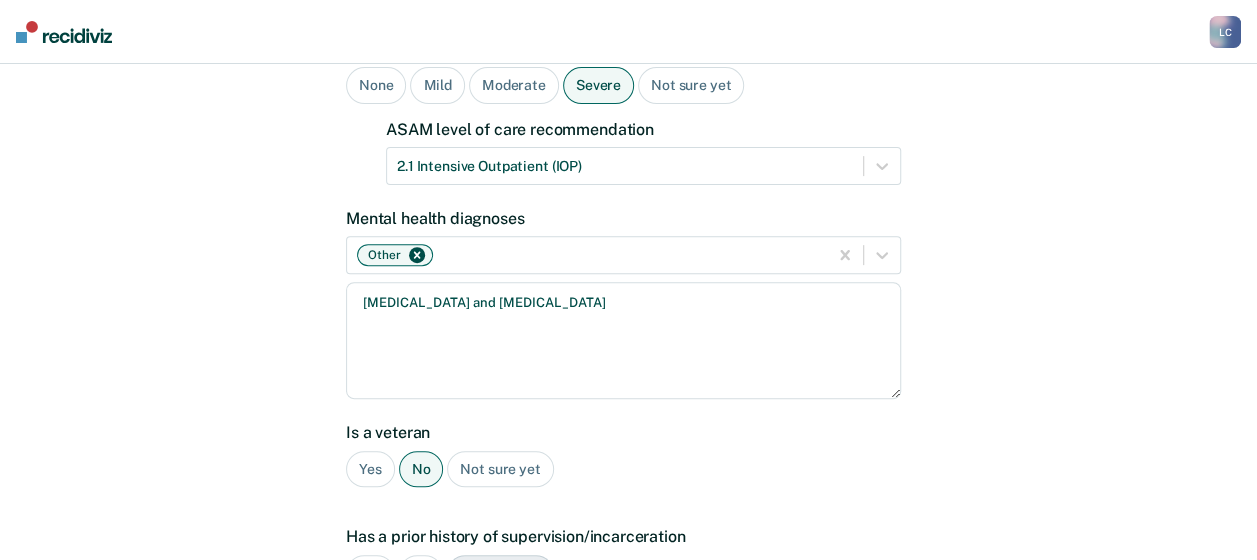 click on "Yes" at bounding box center [370, 573] 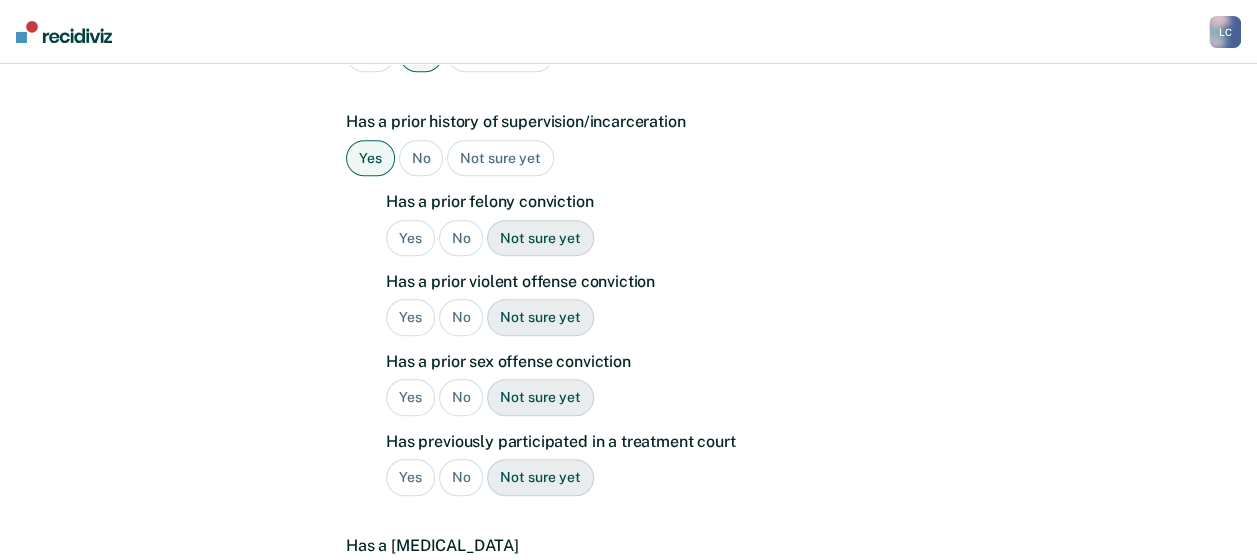 scroll, scrollTop: 724, scrollLeft: 0, axis: vertical 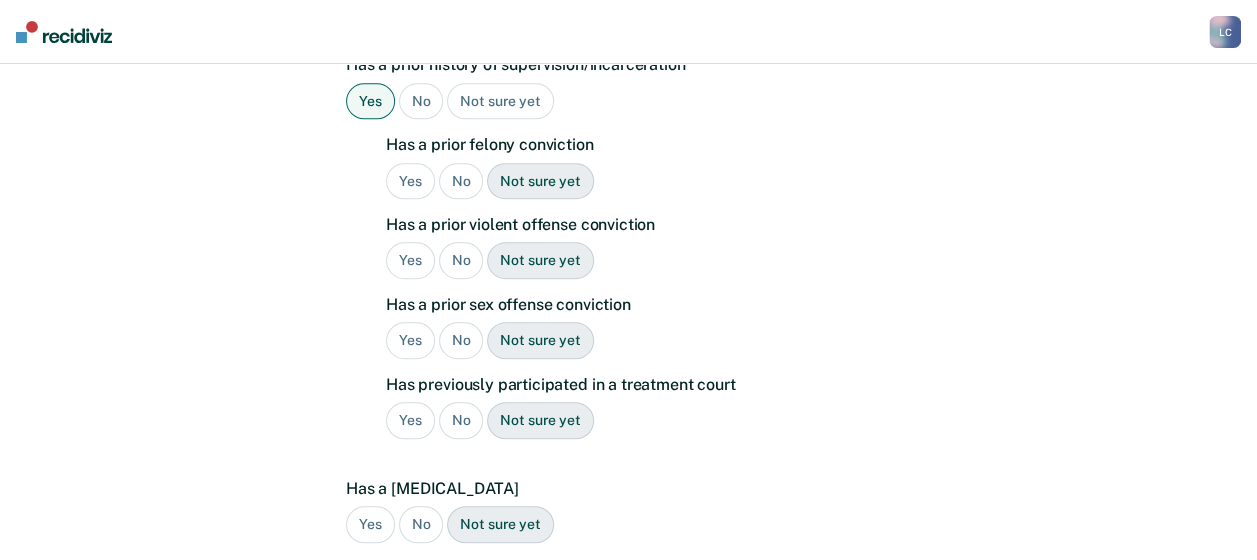click on "Yes" at bounding box center (410, 181) 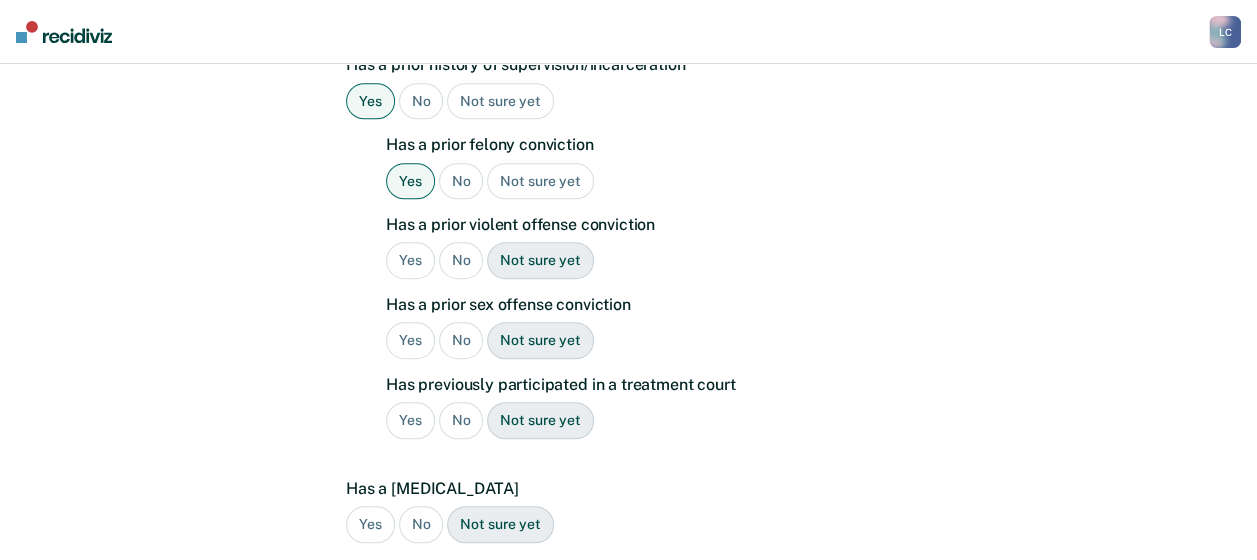 click on "Yes" at bounding box center (410, 260) 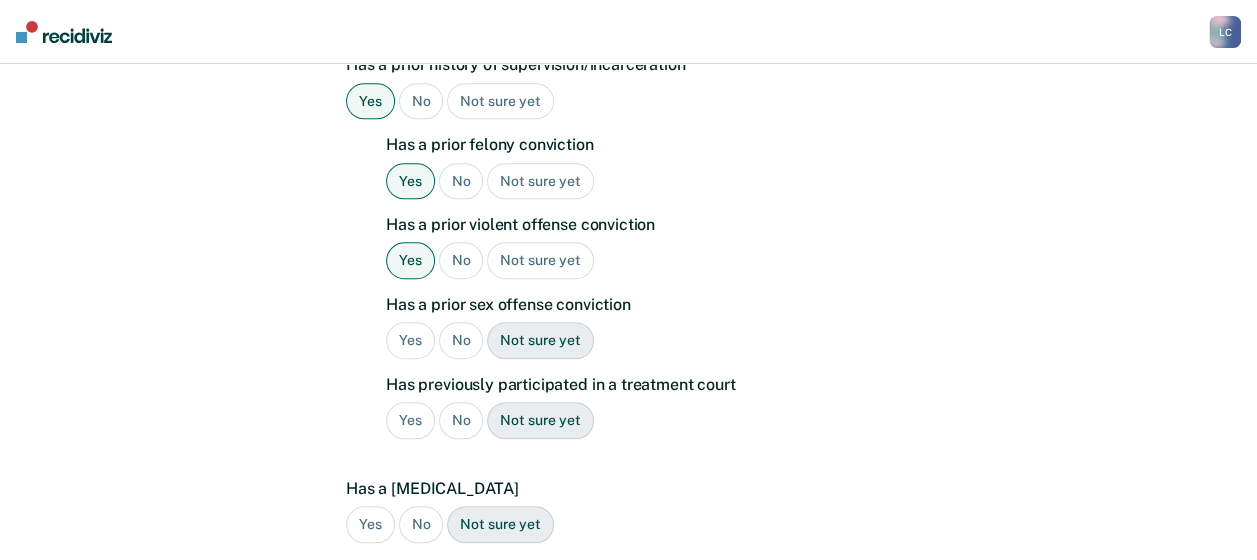 click on "No" at bounding box center [461, 340] 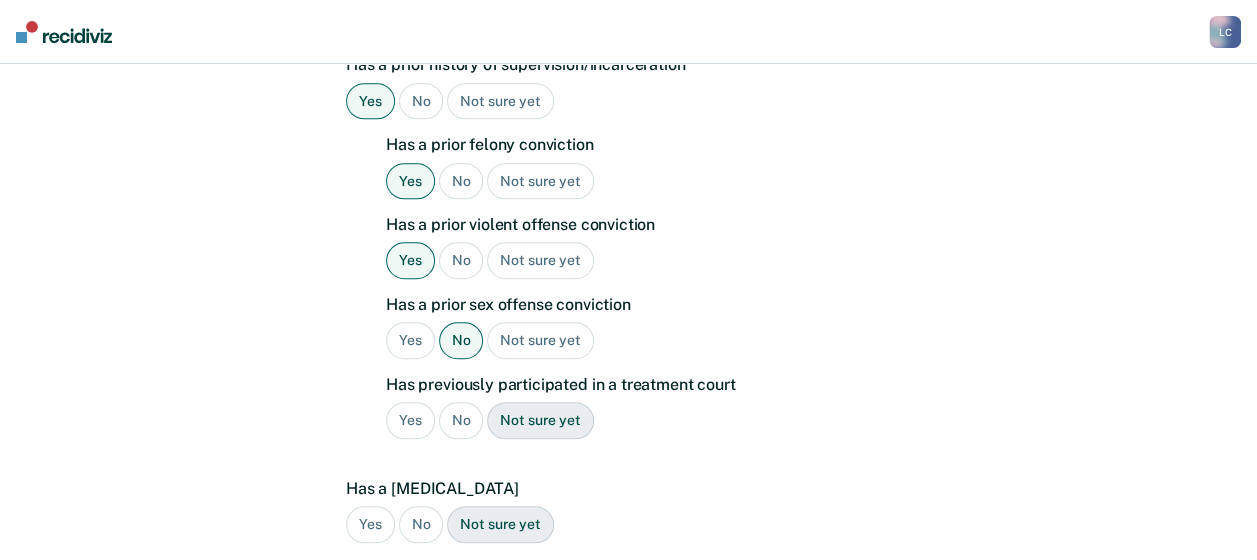 click on "No" at bounding box center [461, 420] 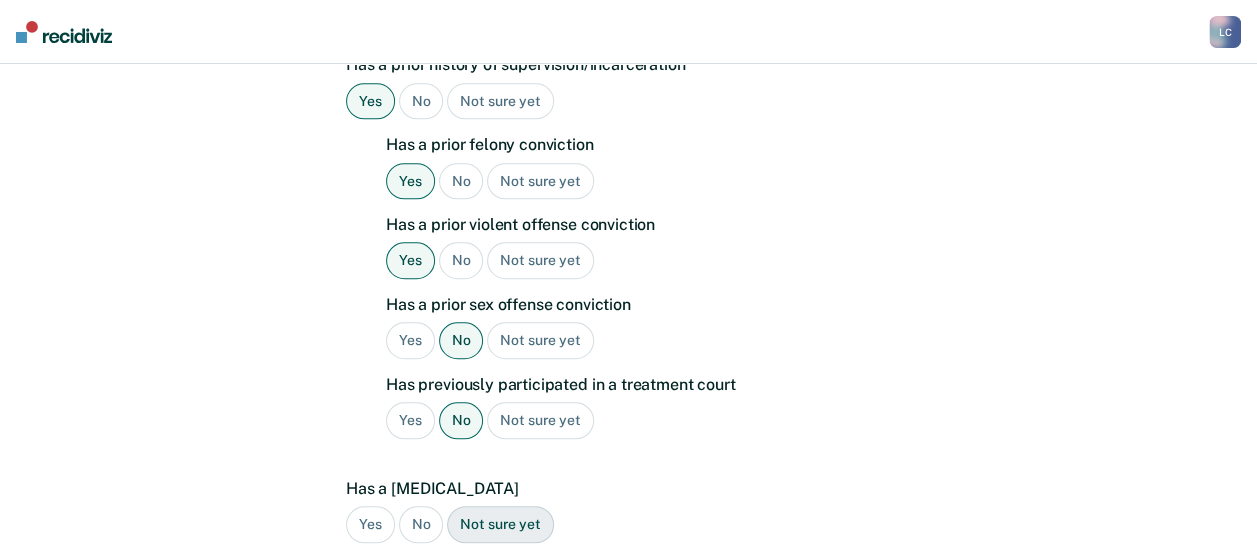 click on "No" at bounding box center (421, 524) 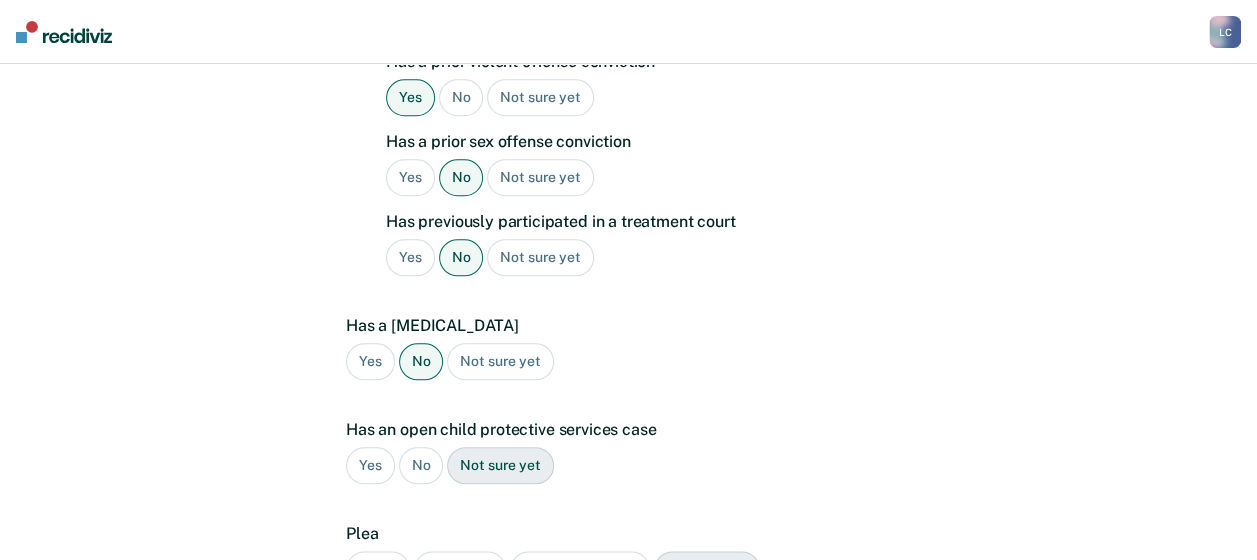 scroll, scrollTop: 1064, scrollLeft: 0, axis: vertical 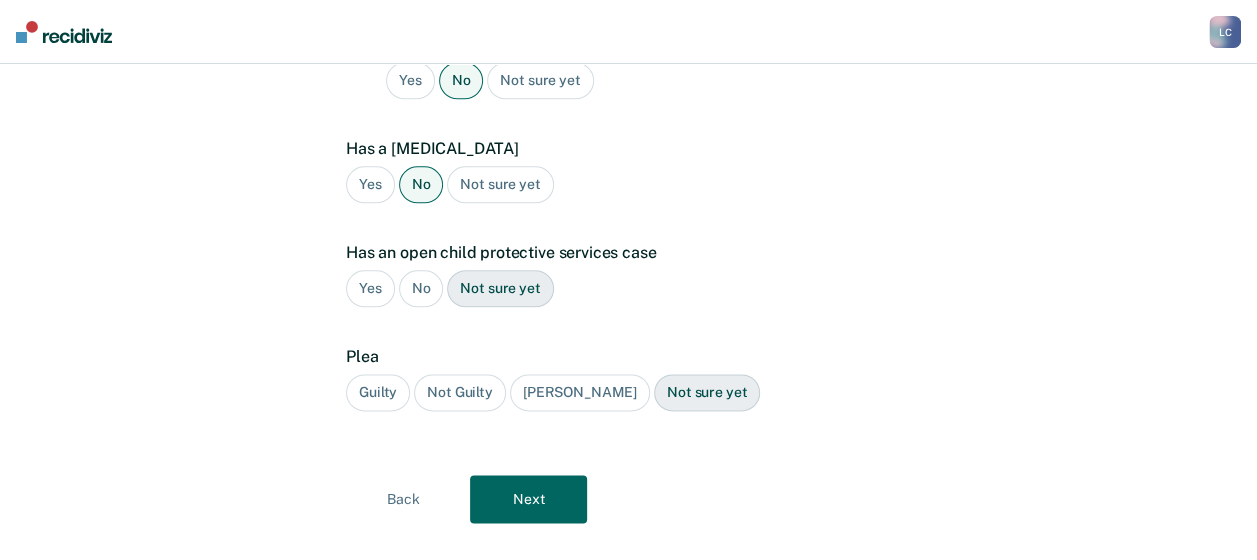 click on "No" at bounding box center [421, 288] 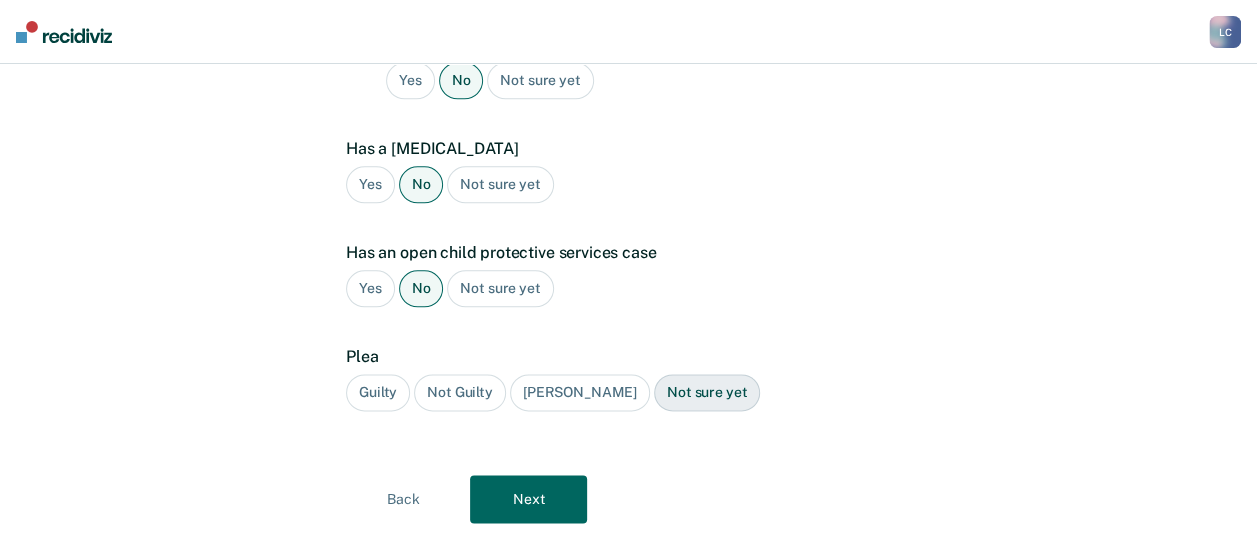 click on "Guilty" at bounding box center [378, 392] 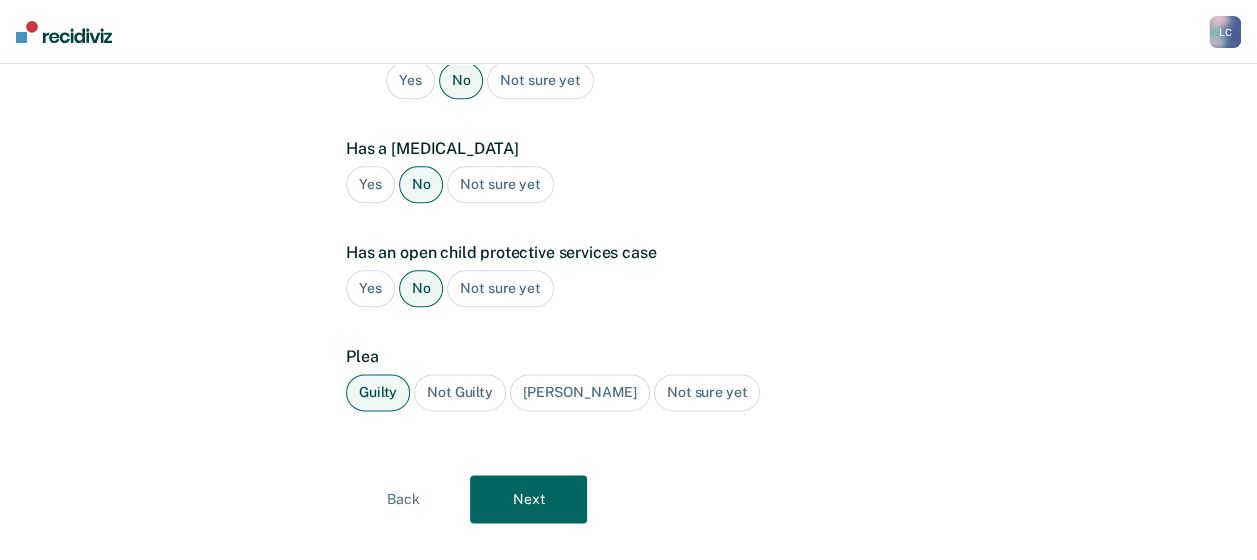 click on "Next" at bounding box center [528, 499] 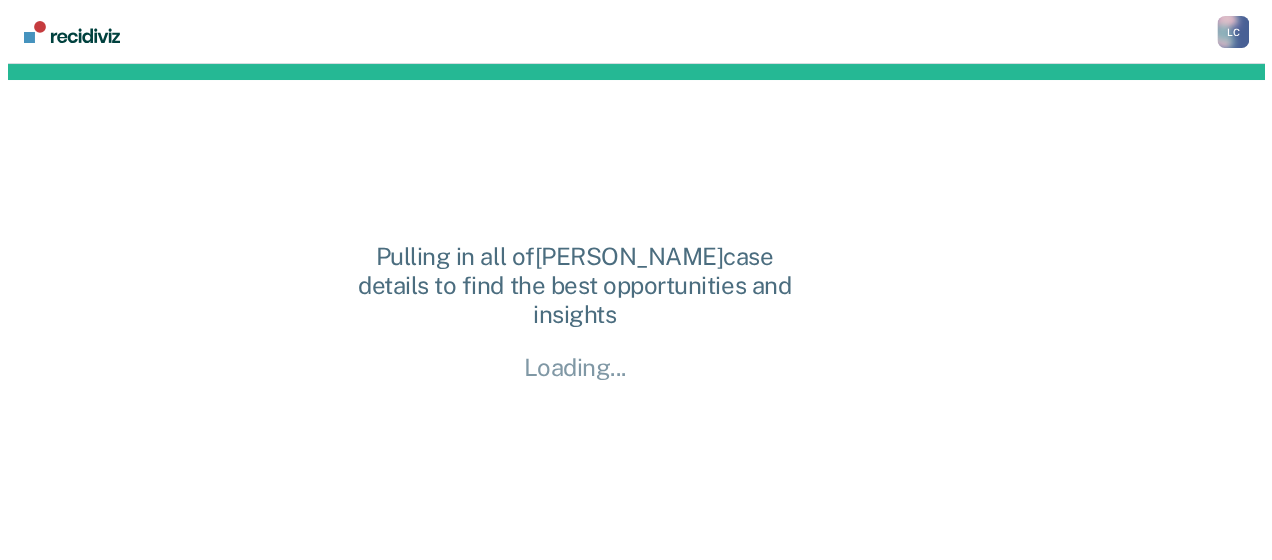 scroll, scrollTop: 0, scrollLeft: 0, axis: both 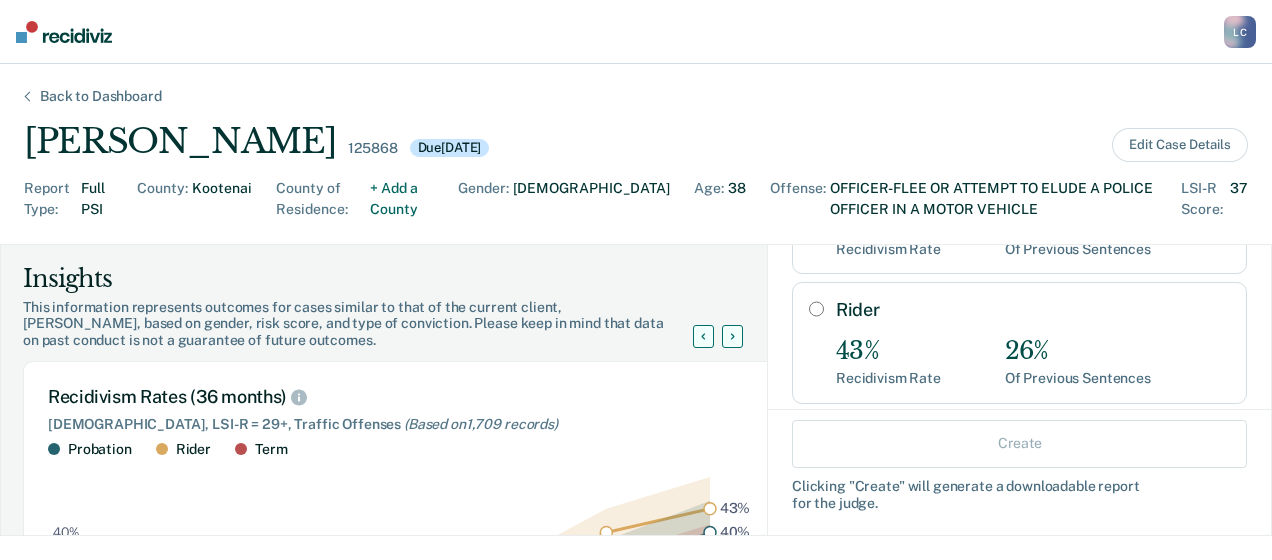 click on "Rider" at bounding box center [816, 309] 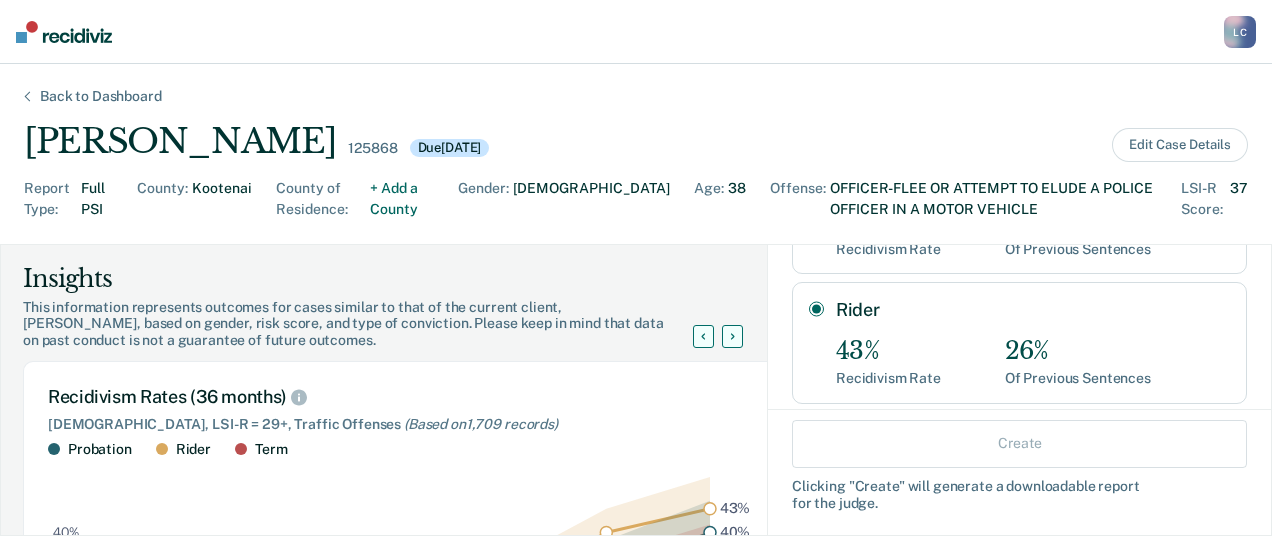 radio on "true" 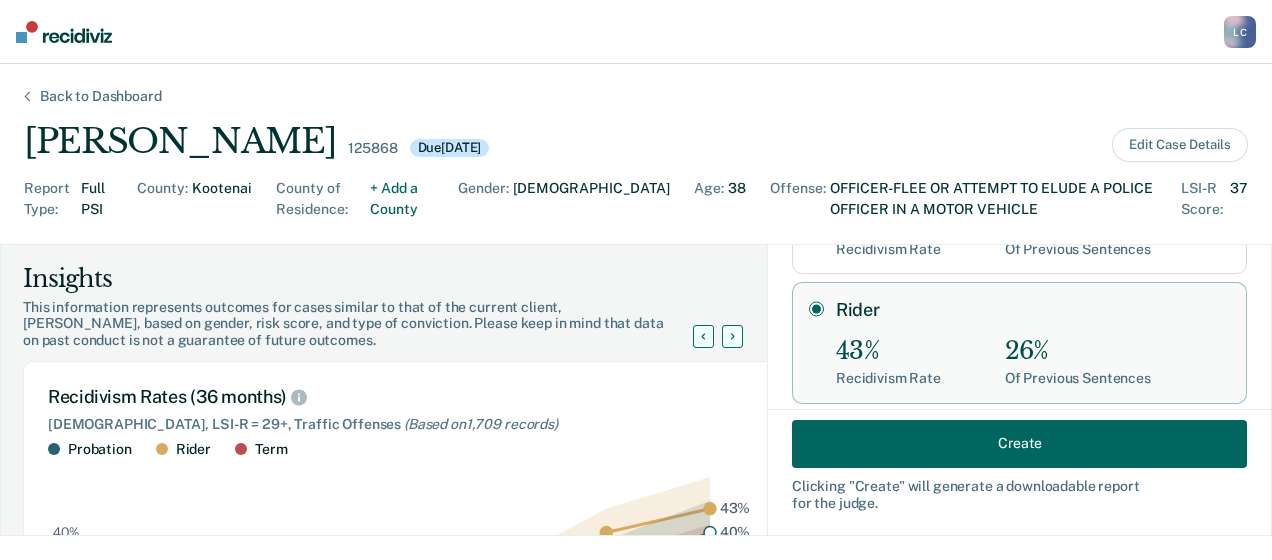 click on "Create" at bounding box center [1019, 443] 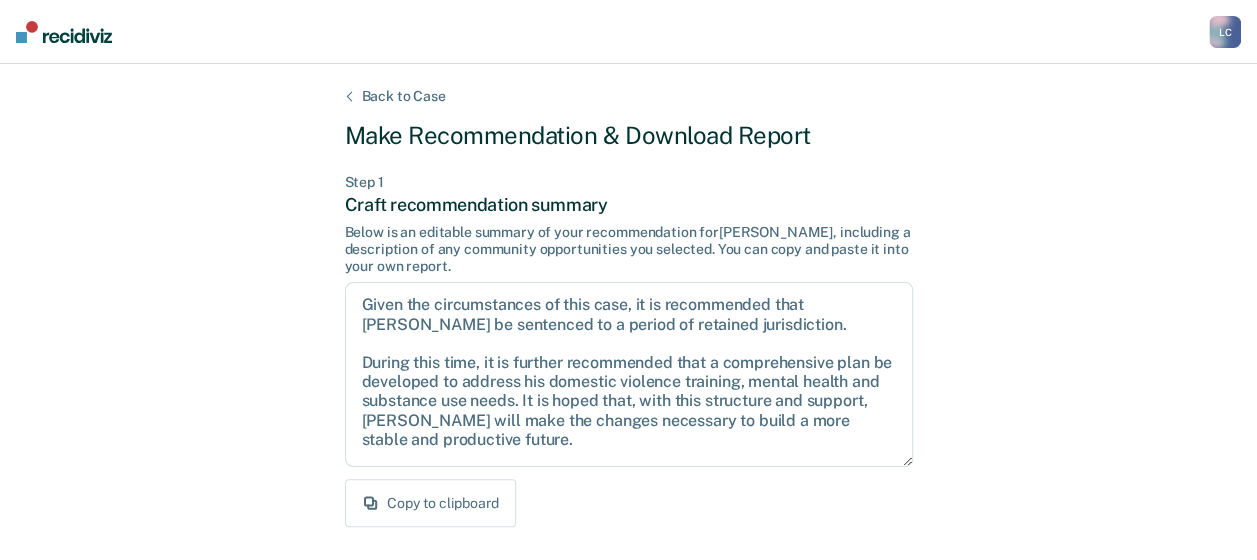 click on "Back to Case Make Recommendation & Download Report Step 1 Craft recommendation summary Below is an editable summary of your recommendation for  [PERSON_NAME] , including a description of any community opportunities you selected. You can copy and paste it into your own report. Given the circumstances of this case, it is recommended that [PERSON_NAME] be sentenced to a period of retained jurisdiction.
During this time, it is further recommended that a comprehensive plan be developed to address his domestic violence training, mental health and substance use needs. It is hoped that, with this structure and support, [PERSON_NAME] will make the changes necessary to build a more stable and productive future.  Copy to clipboard Step 2 Download Insights Report Download this PDF and include it as an attachment to your finished report. Report Attachment [DATE] Case Insights Overview Name [PERSON_NAME] Recommendation by PSI Rider Case Details Gender:  [DEMOGRAPHIC_DATA] Age:  [DEMOGRAPHIC_DATA] Offense:  Sentence Distribution 23   records [DEMOGRAPHIC_DATA]" at bounding box center [628, 602] 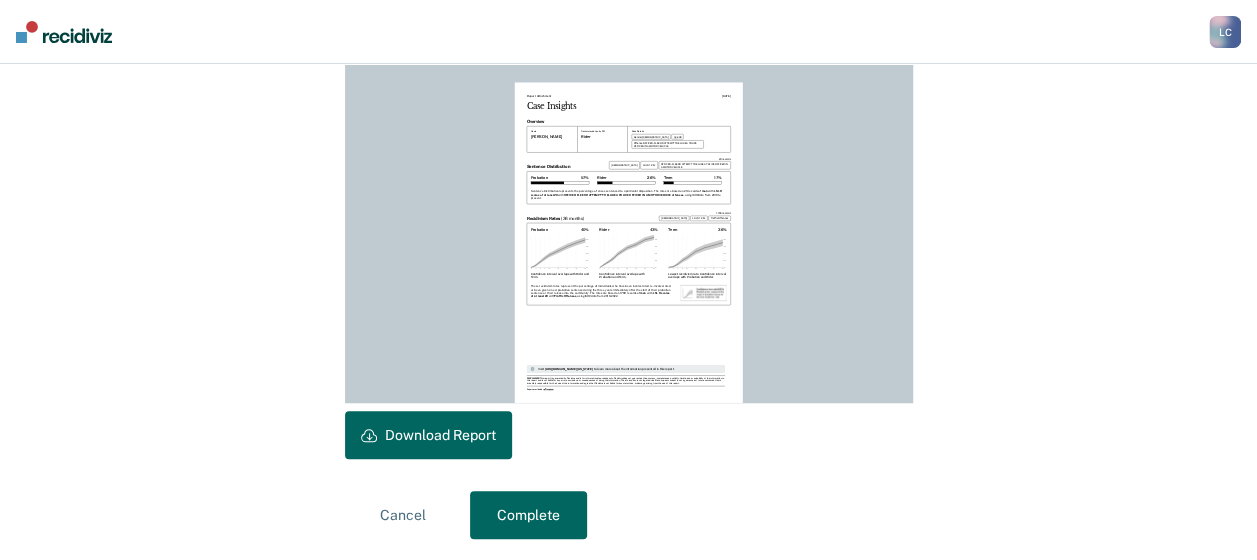 scroll, scrollTop: 580, scrollLeft: 0, axis: vertical 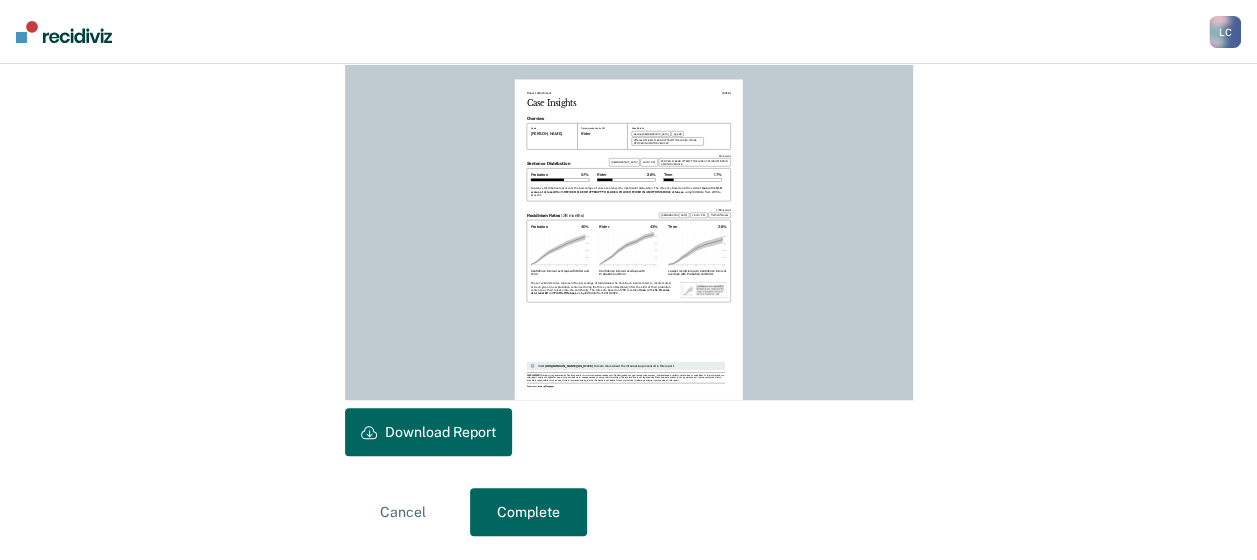 click on "Download Report" at bounding box center (428, 432) 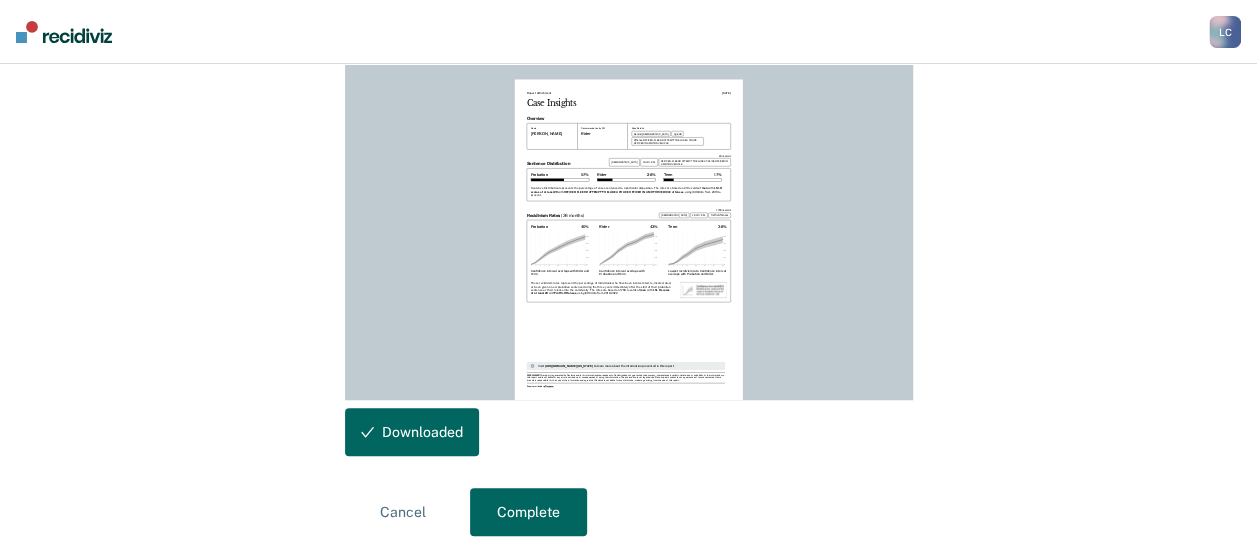 scroll, scrollTop: 580, scrollLeft: 0, axis: vertical 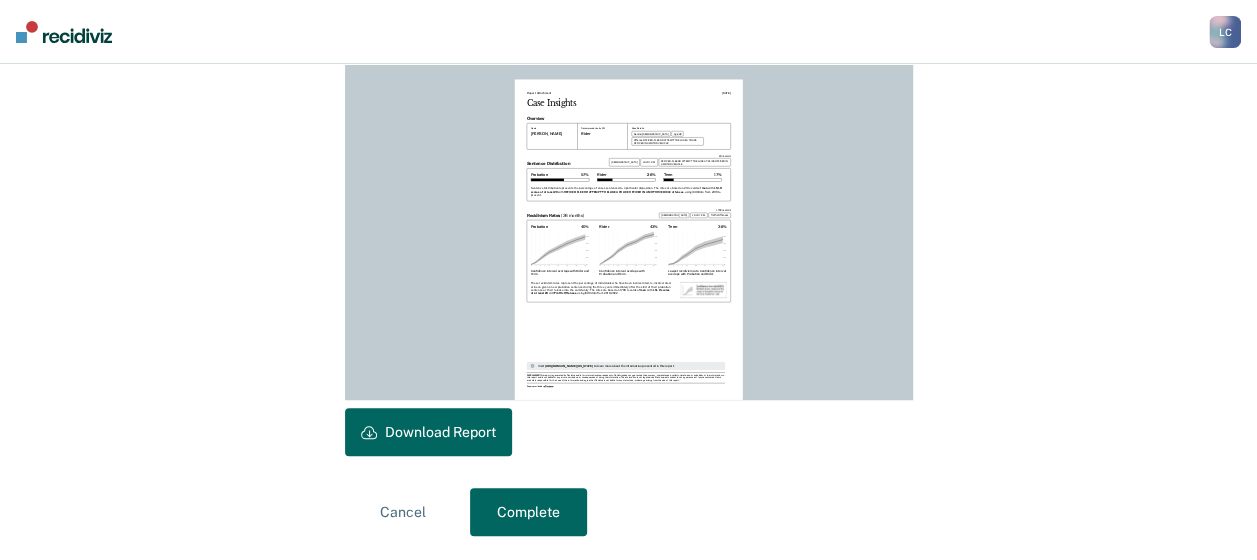 click on "Complete" at bounding box center (528, 512) 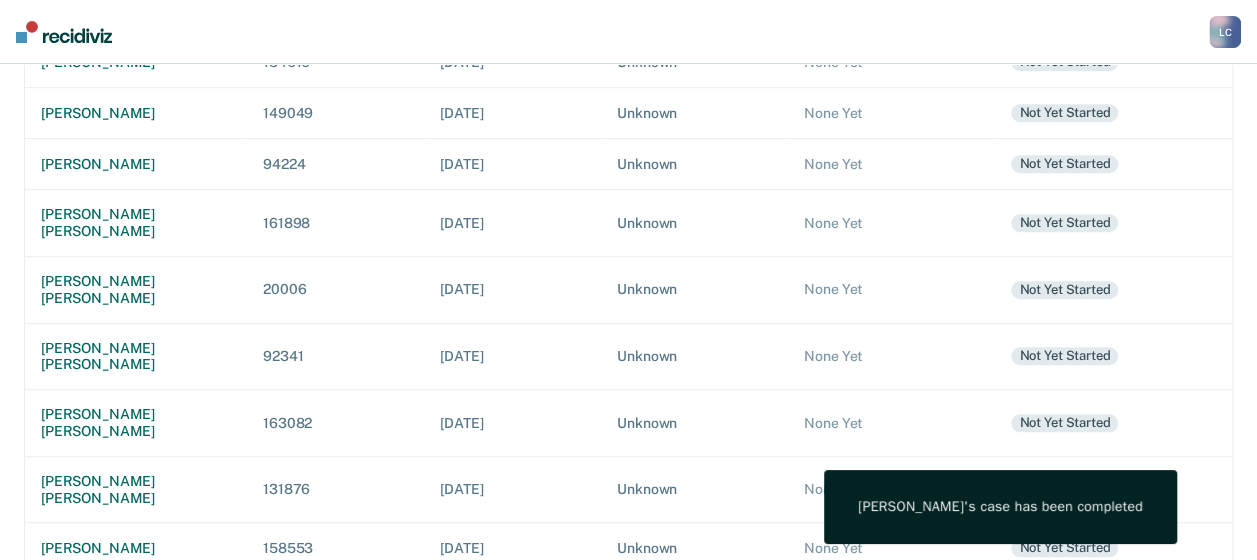 scroll, scrollTop: 0, scrollLeft: 0, axis: both 